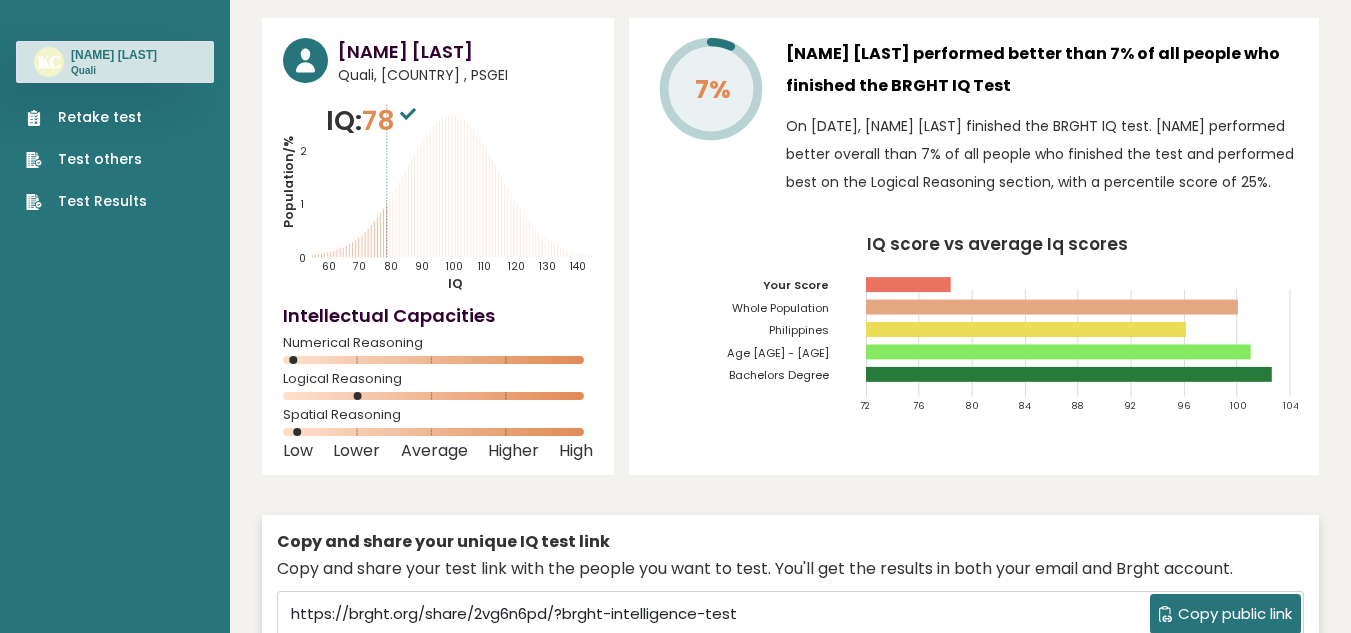 scroll, scrollTop: 0, scrollLeft: 0, axis: both 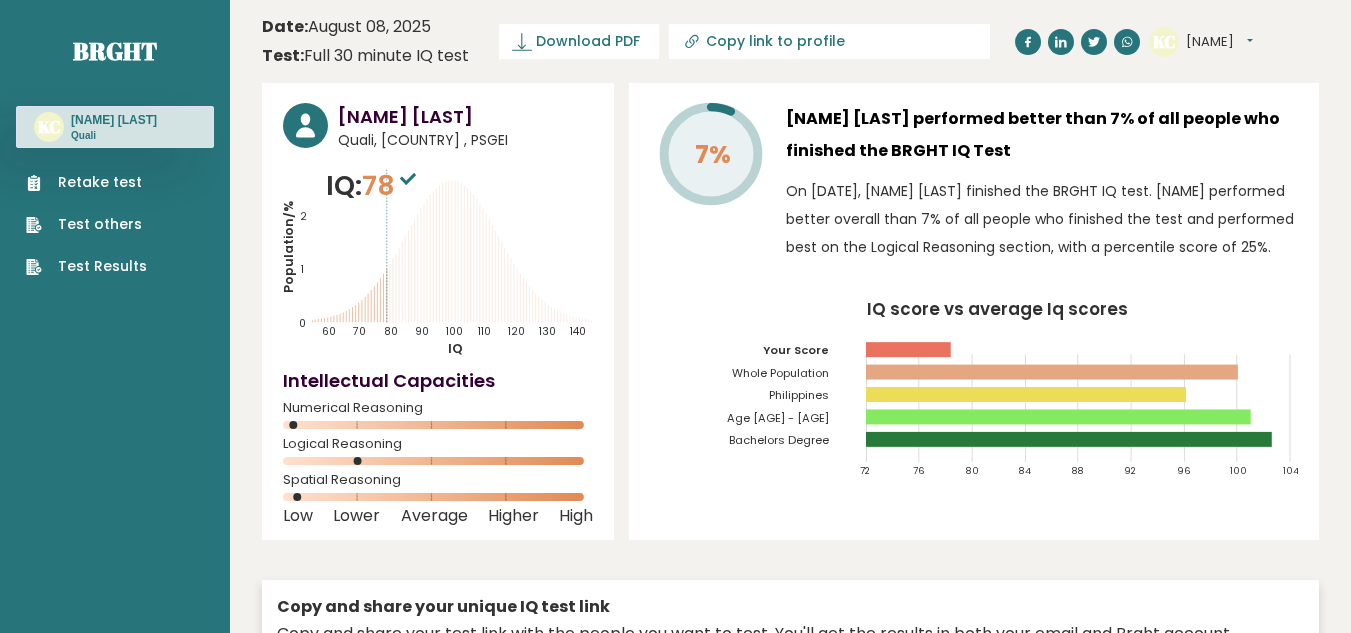 click at bounding box center (408, 178) 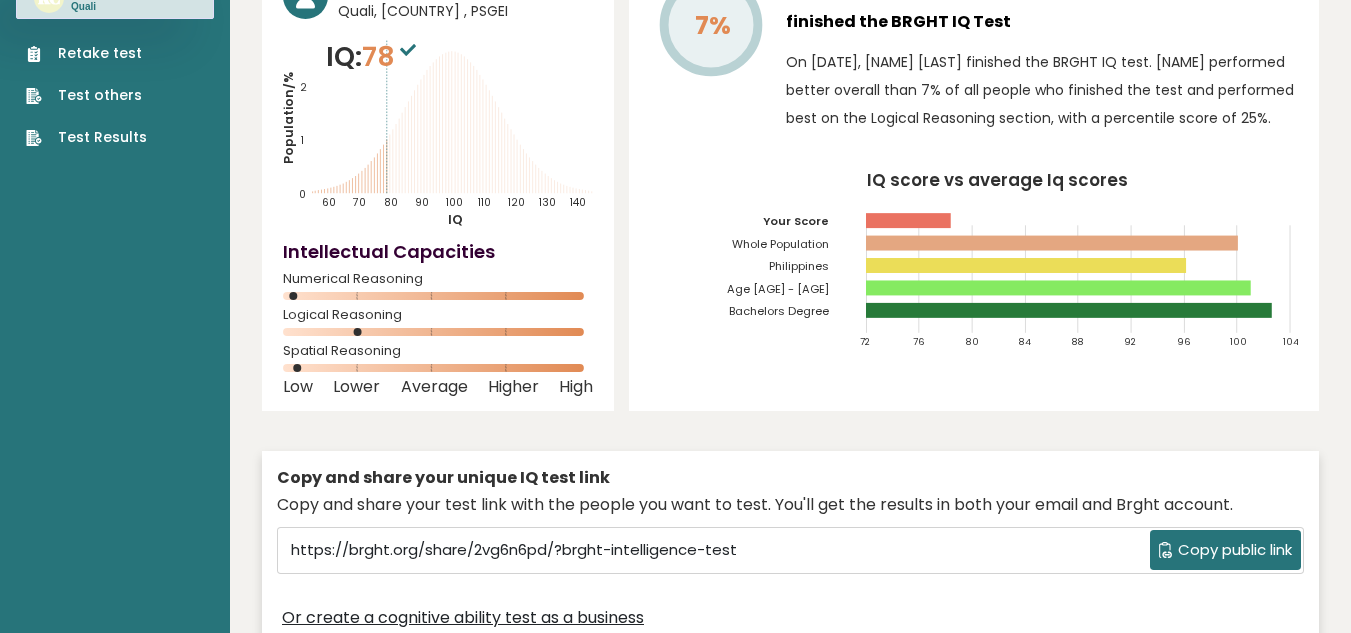 scroll, scrollTop: 0, scrollLeft: 0, axis: both 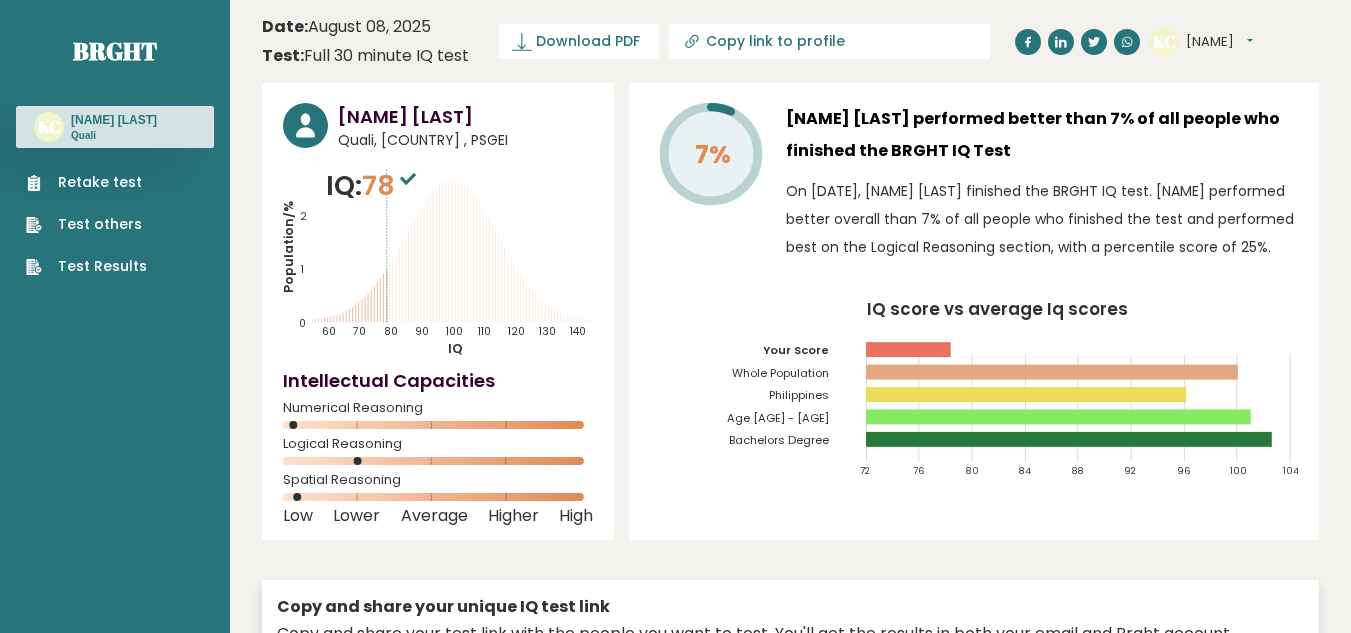 click on "Retake test" at bounding box center [86, 182] 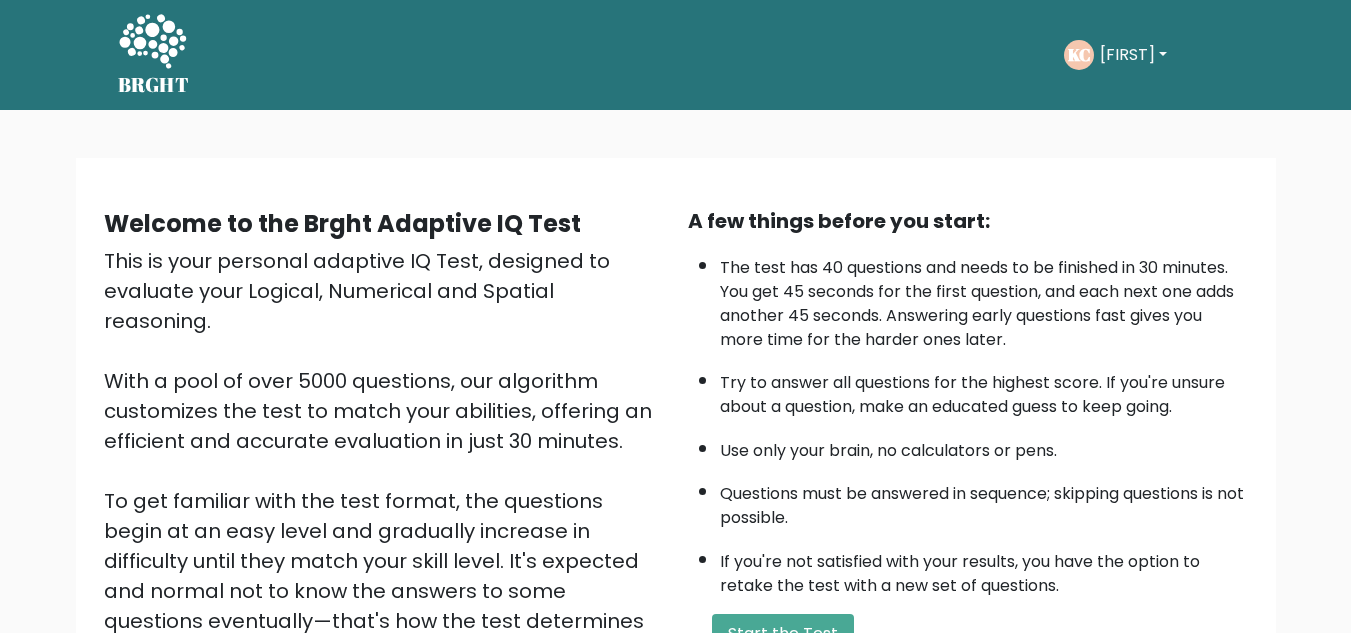 scroll, scrollTop: 0, scrollLeft: 0, axis: both 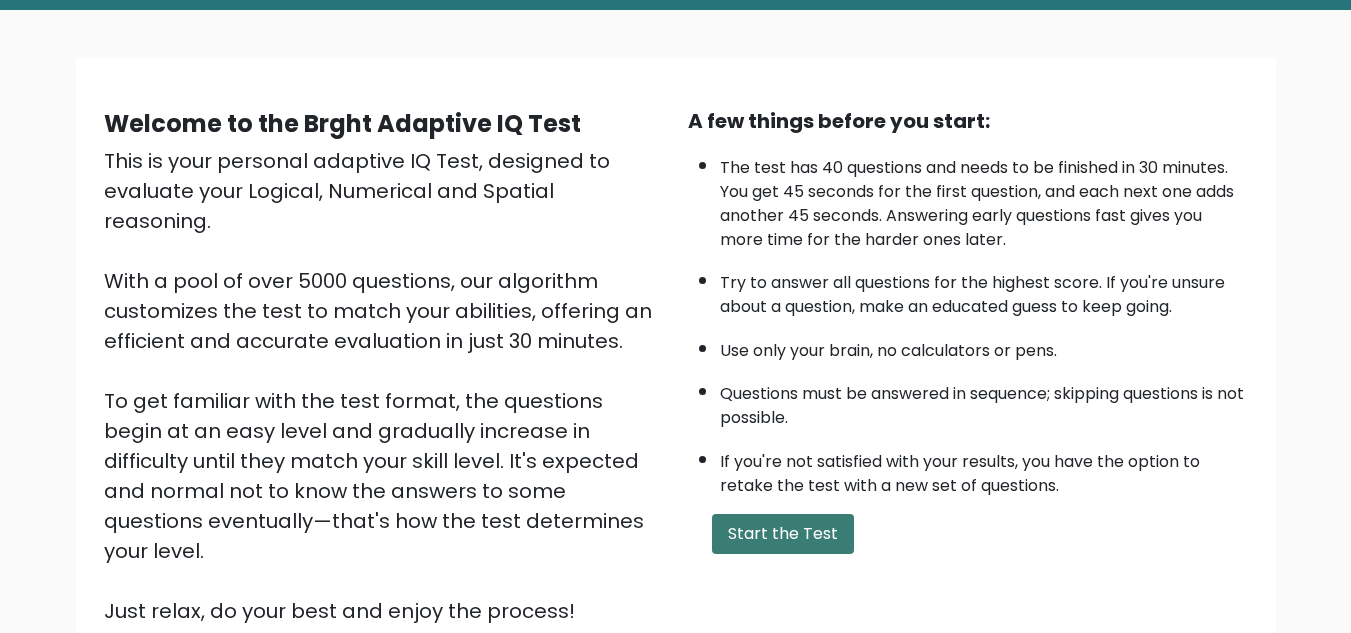 click on "Start the Test" at bounding box center [783, 534] 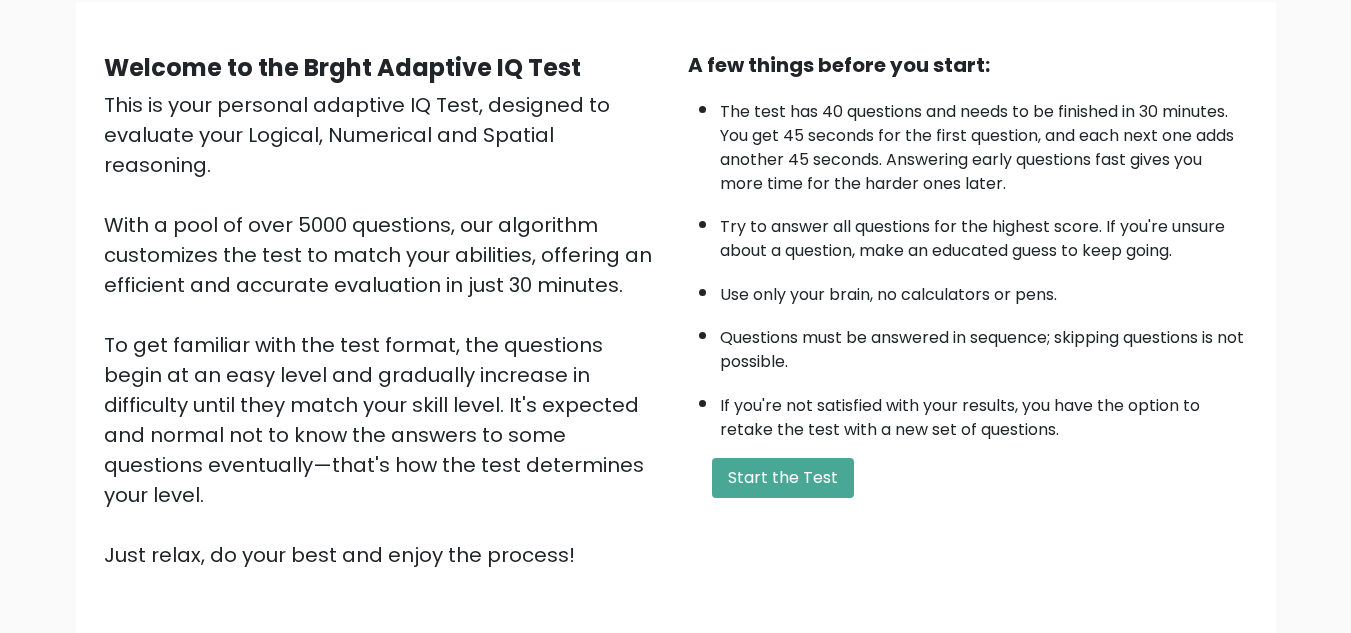 scroll, scrollTop: 200, scrollLeft: 0, axis: vertical 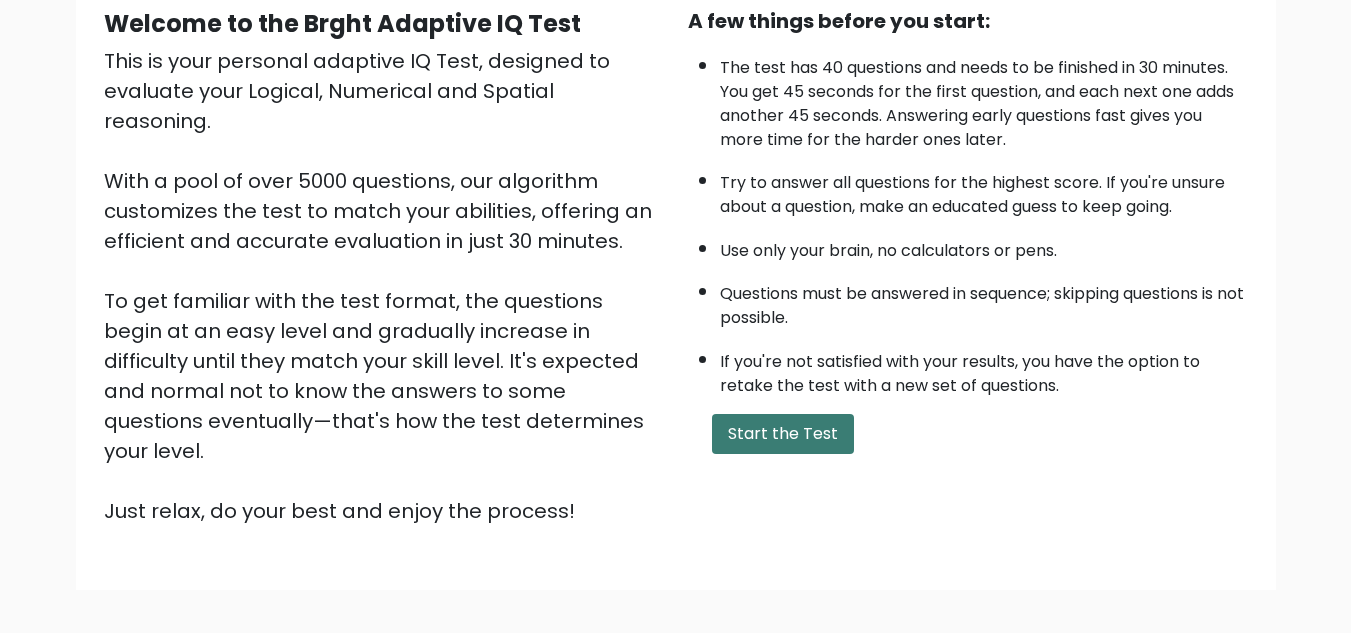 click on "Start the Test" at bounding box center (783, 434) 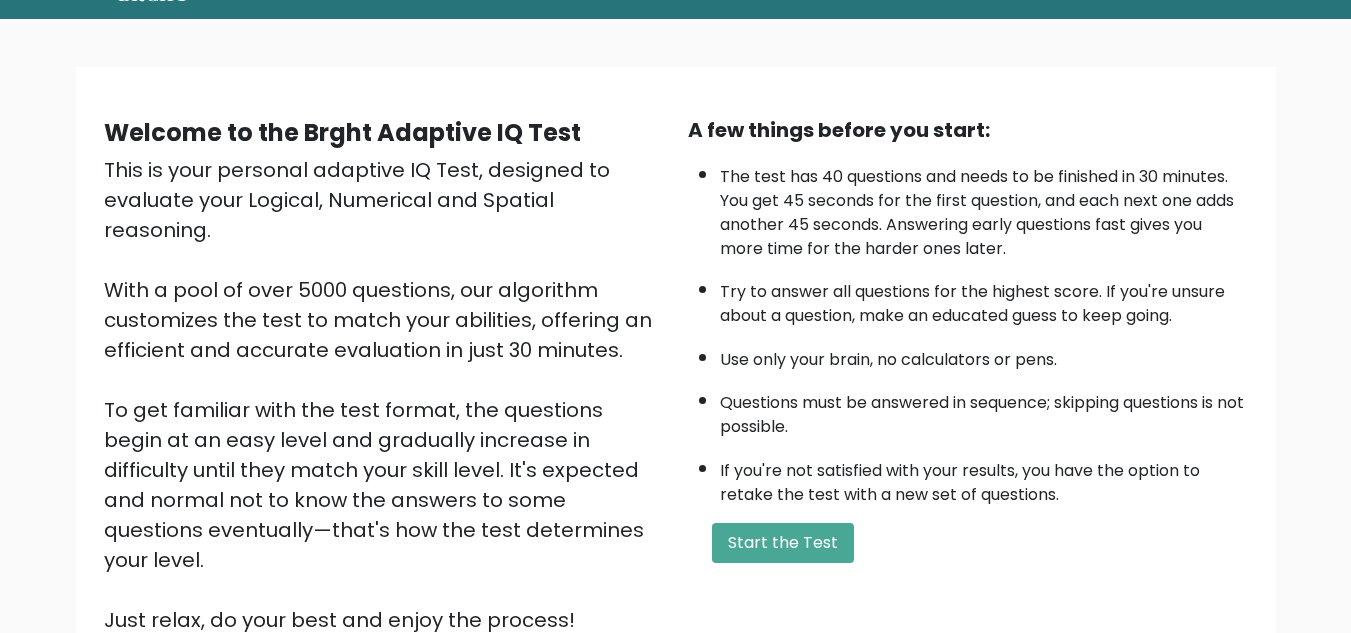 scroll, scrollTop: 0, scrollLeft: 0, axis: both 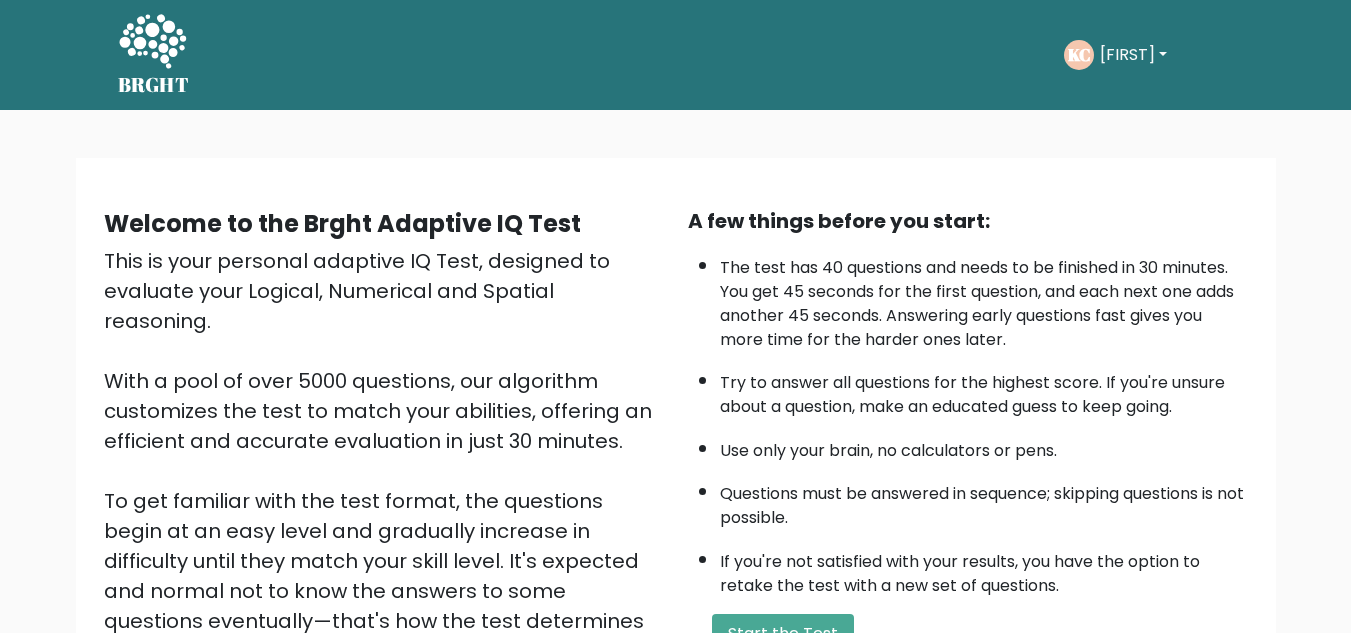 click on "[FIRST]" at bounding box center [1133, 55] 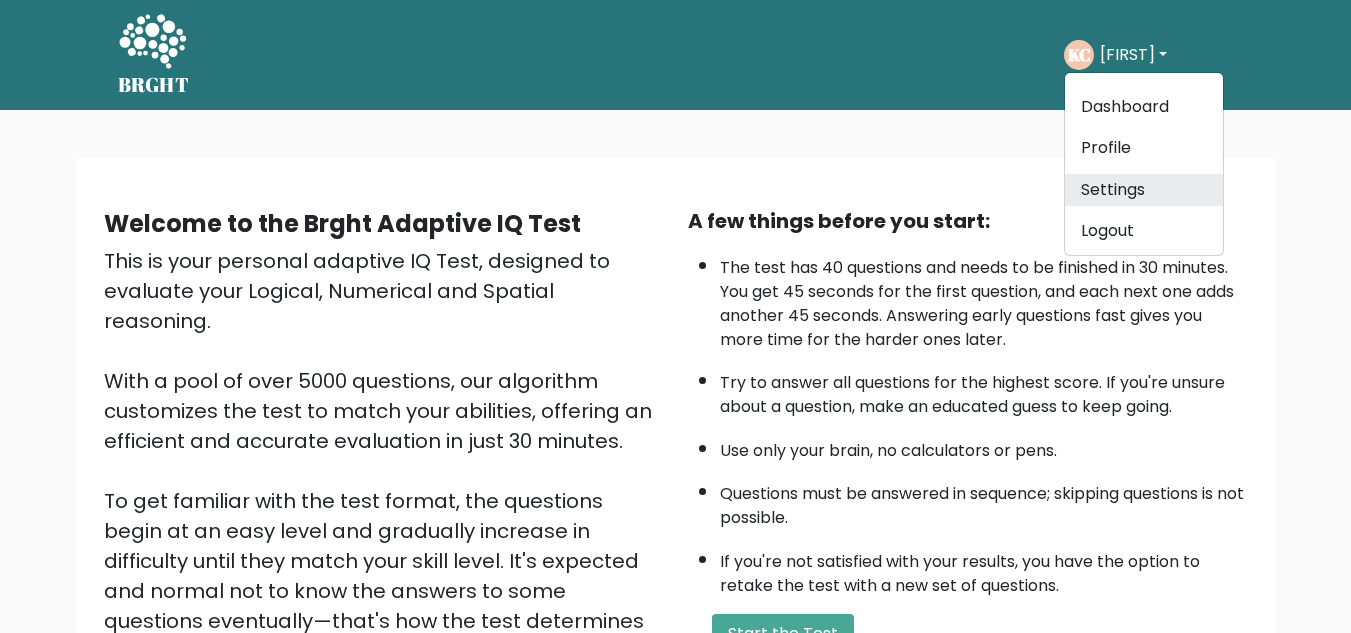 click on "Settings" at bounding box center [1144, 190] 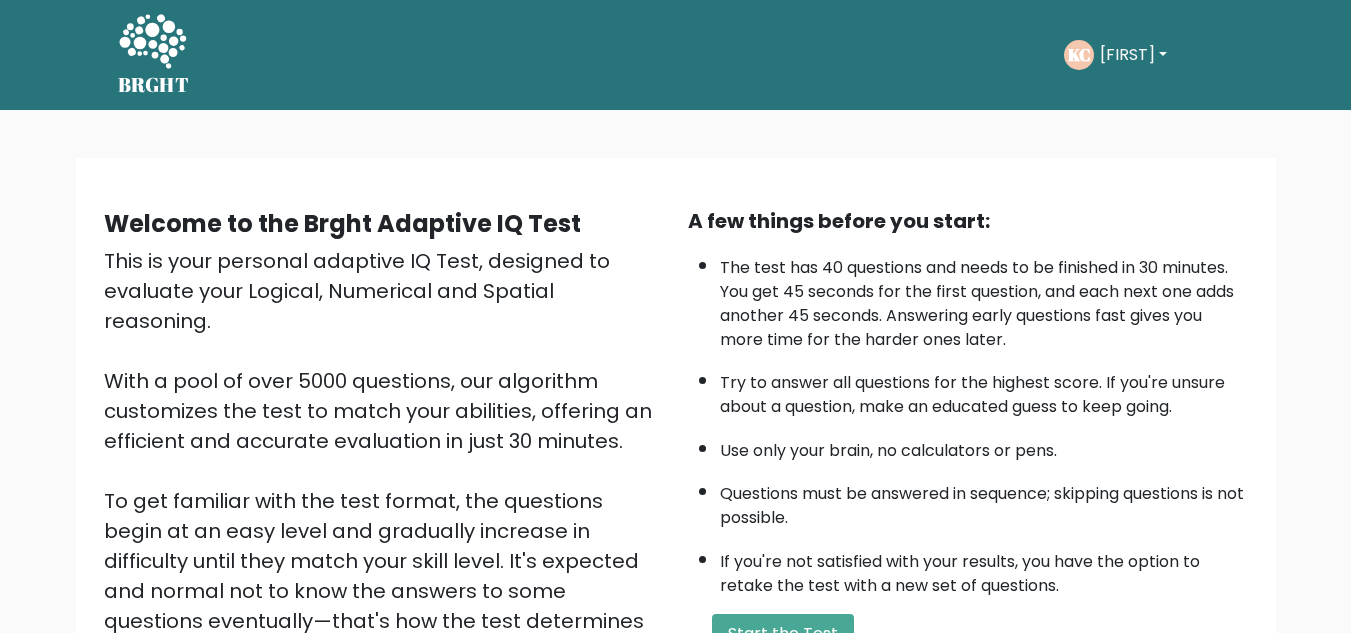 click on "[FIRST]" at bounding box center (1133, 55) 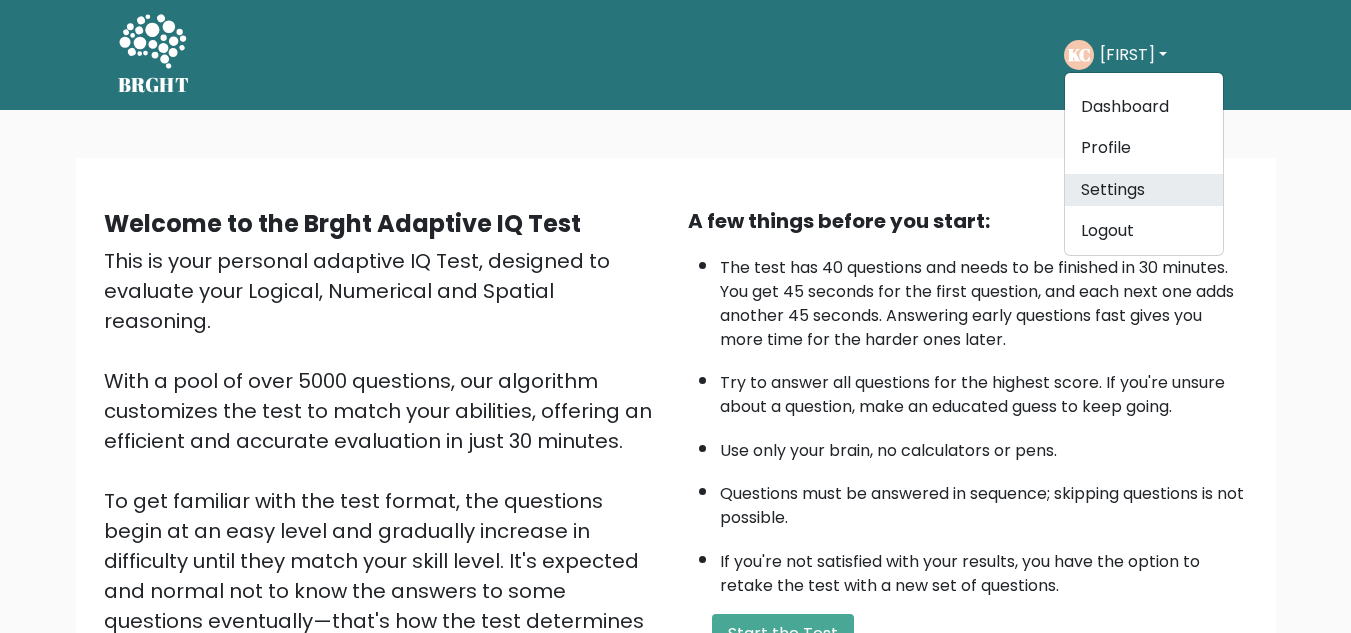 click on "Settings" at bounding box center (1144, 190) 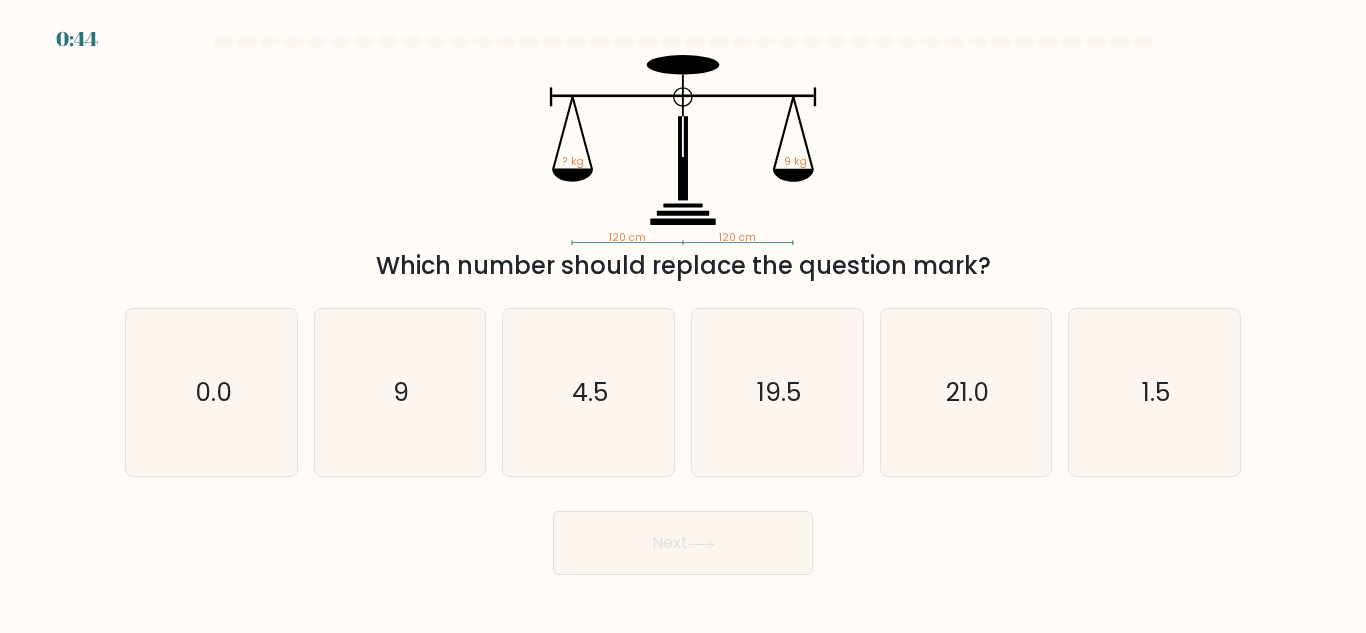 scroll, scrollTop: 0, scrollLeft: 0, axis: both 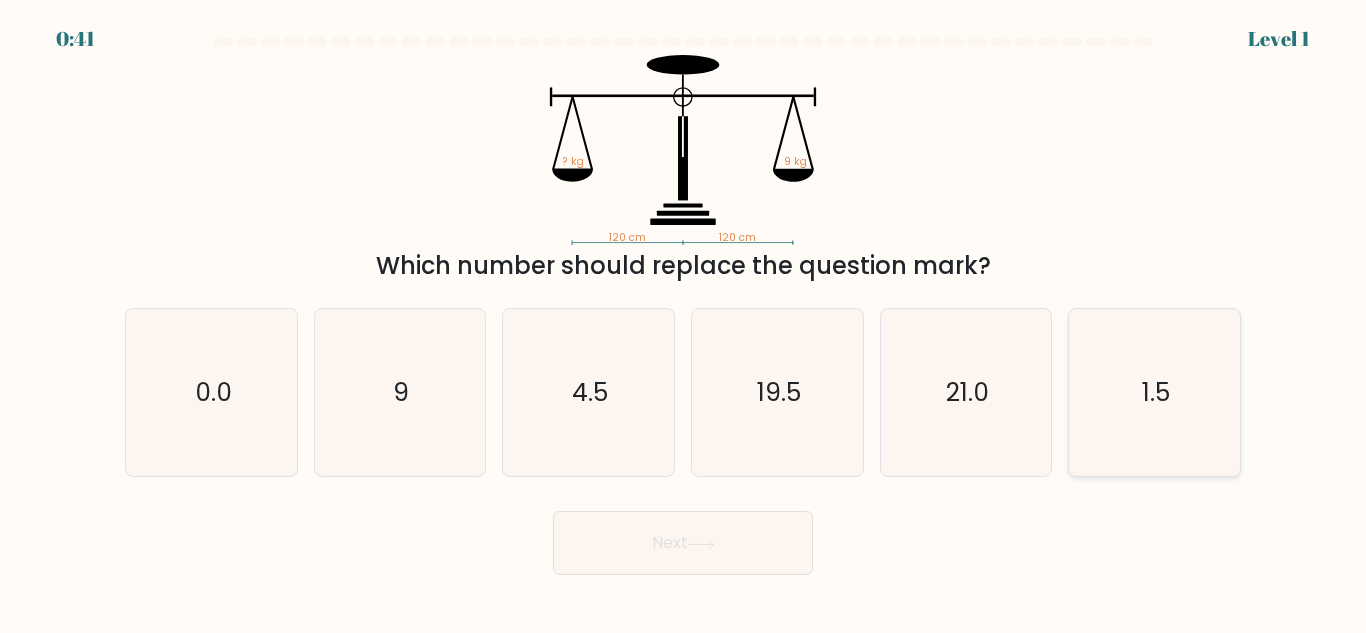 click on "1.5" 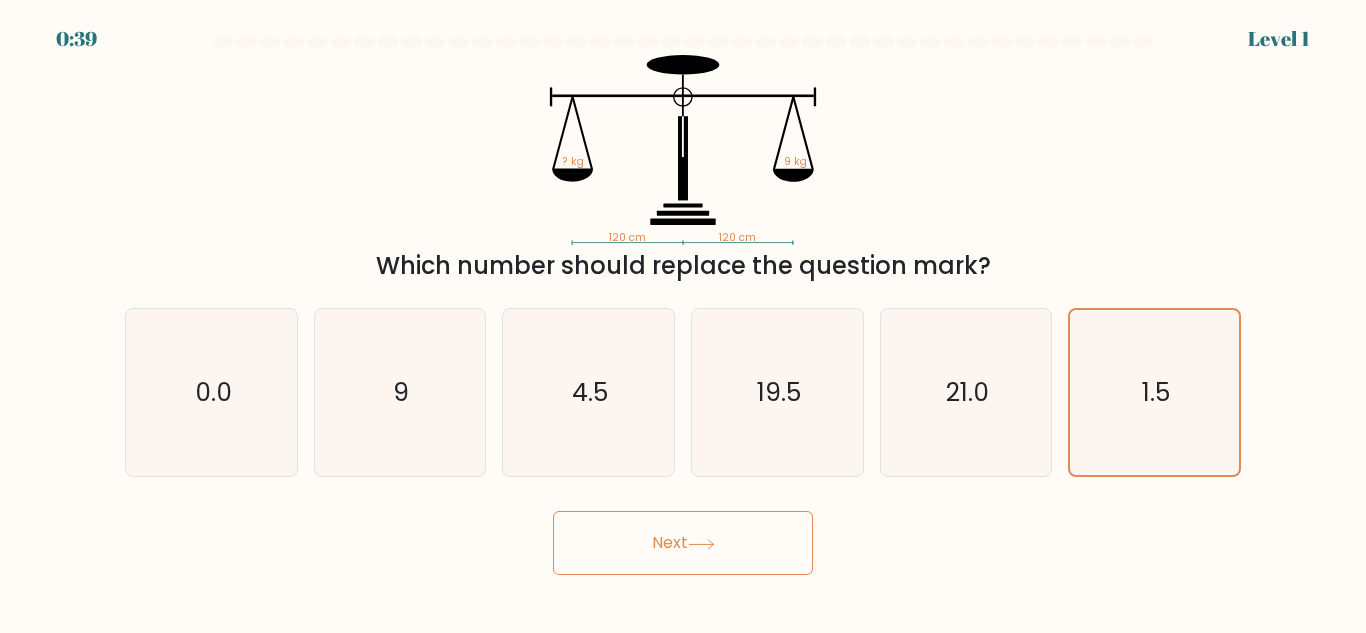 click on "Next" at bounding box center (683, 543) 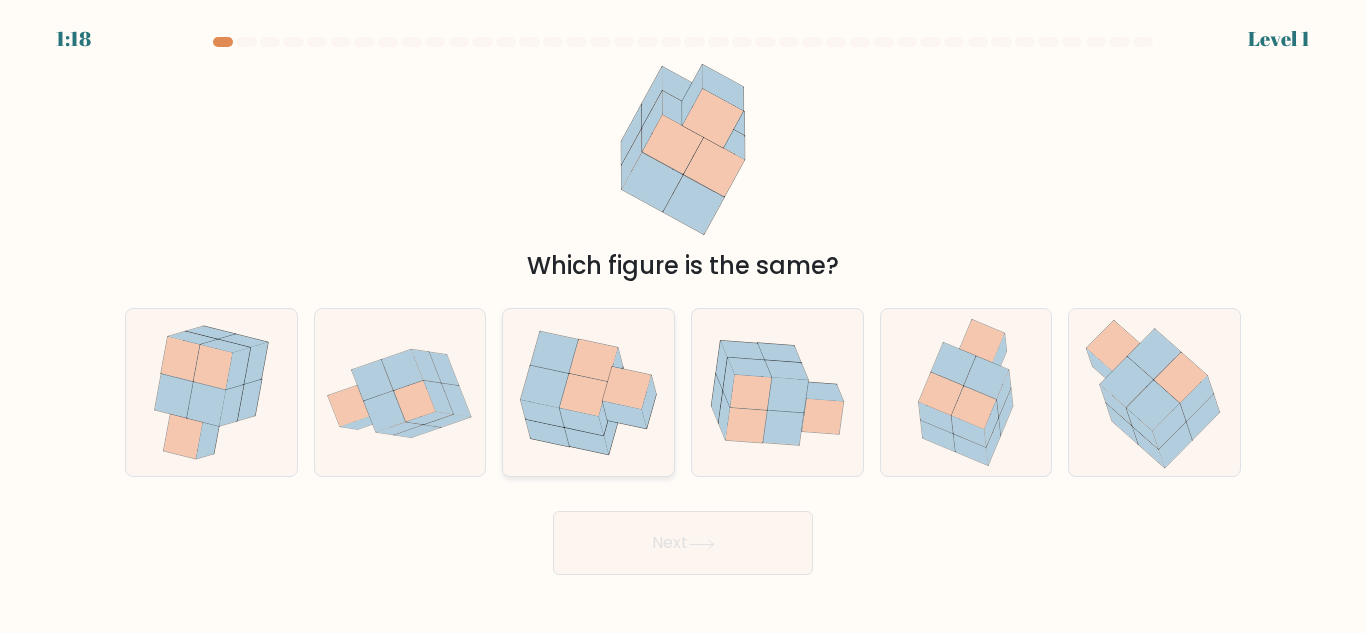 click 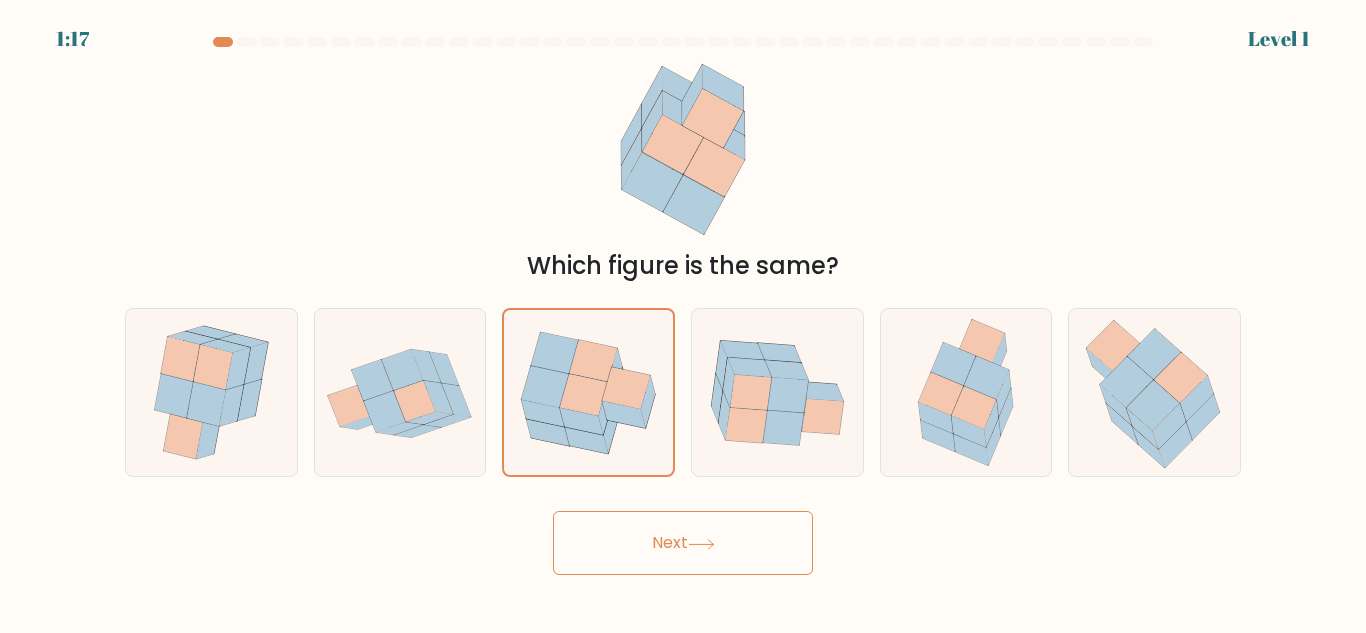 click on "Next" at bounding box center [683, 543] 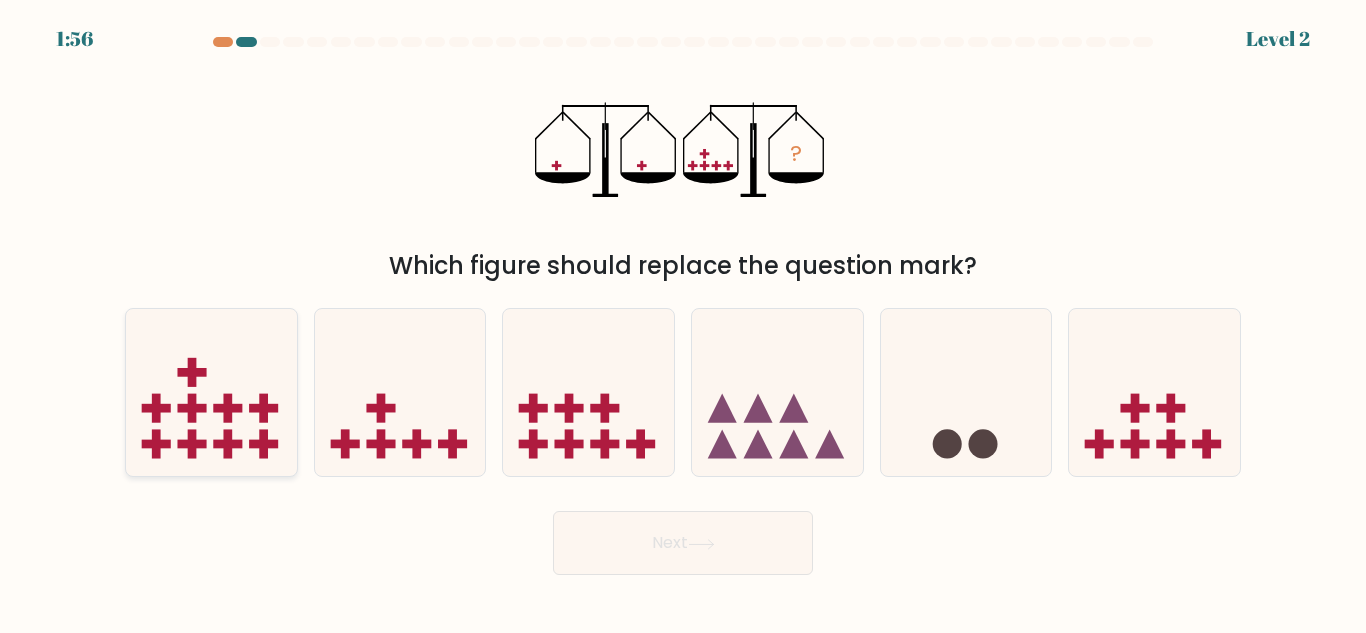 click 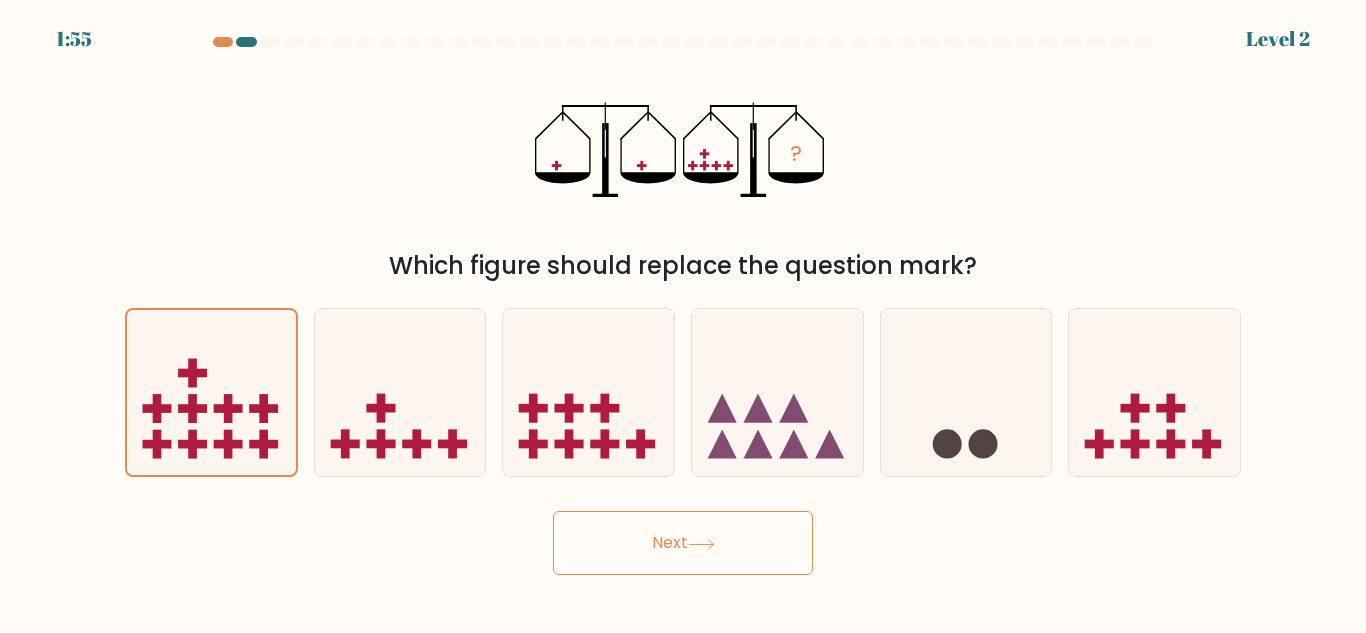 click on "Next" at bounding box center [683, 543] 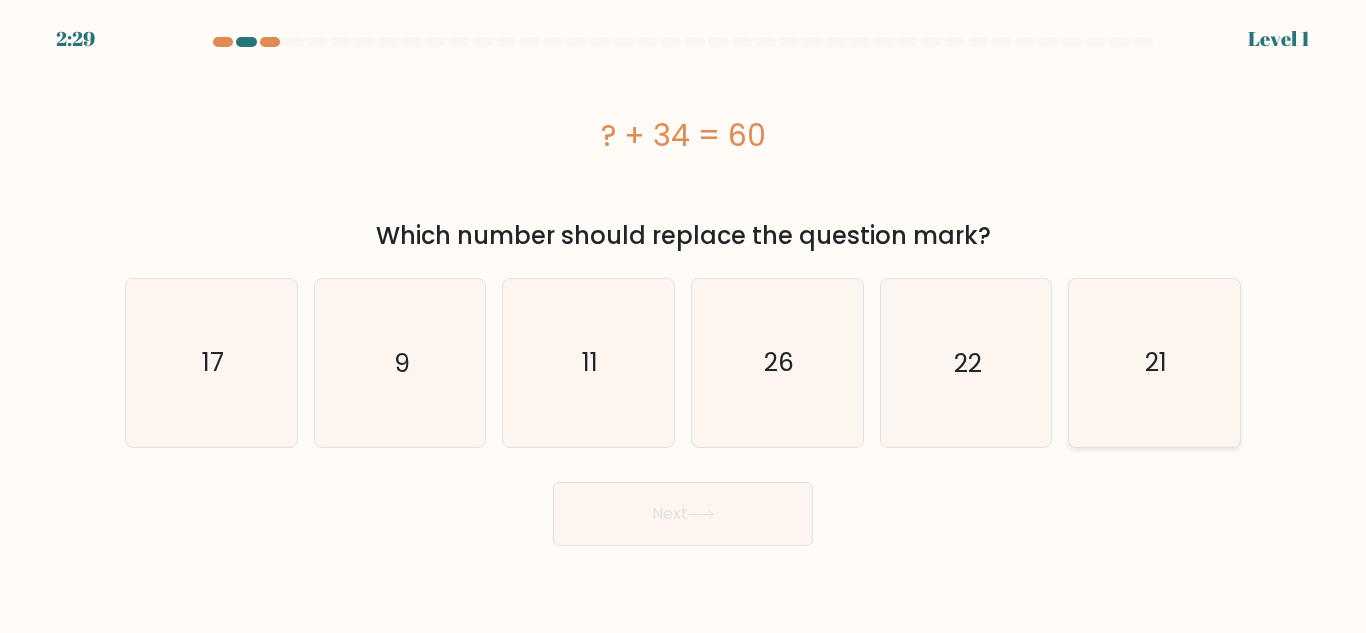 click on "21" 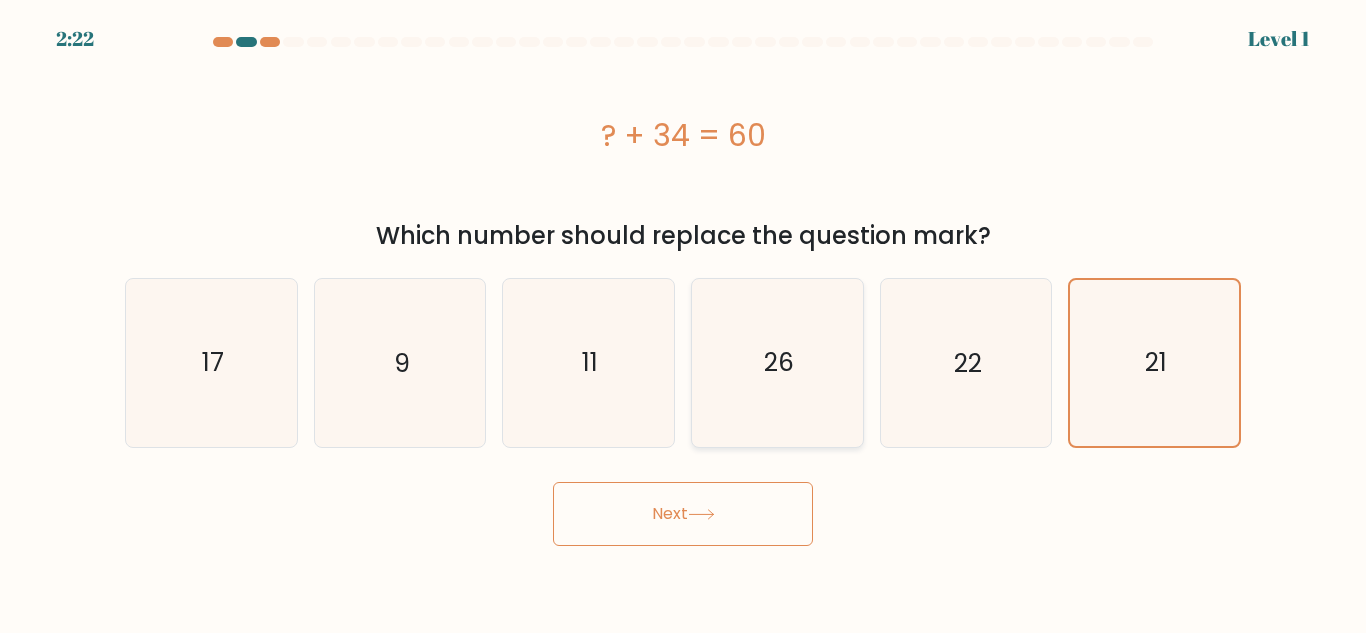 click on "26" 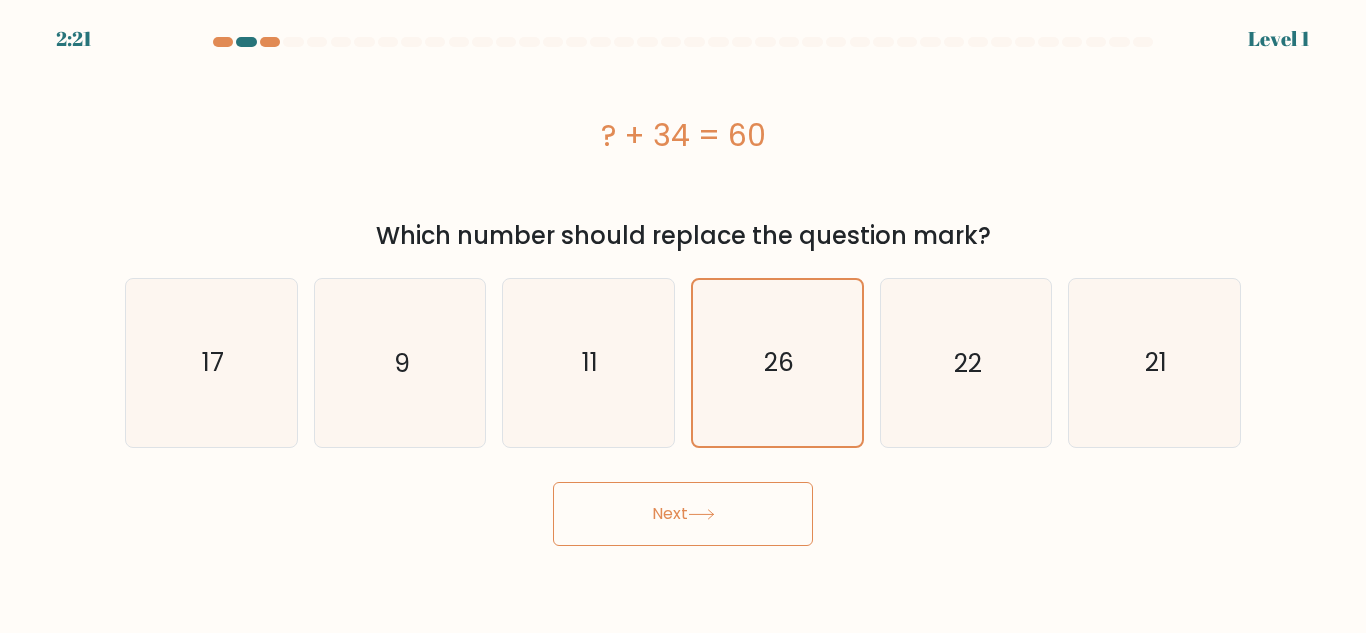 click on "Next" at bounding box center (683, 514) 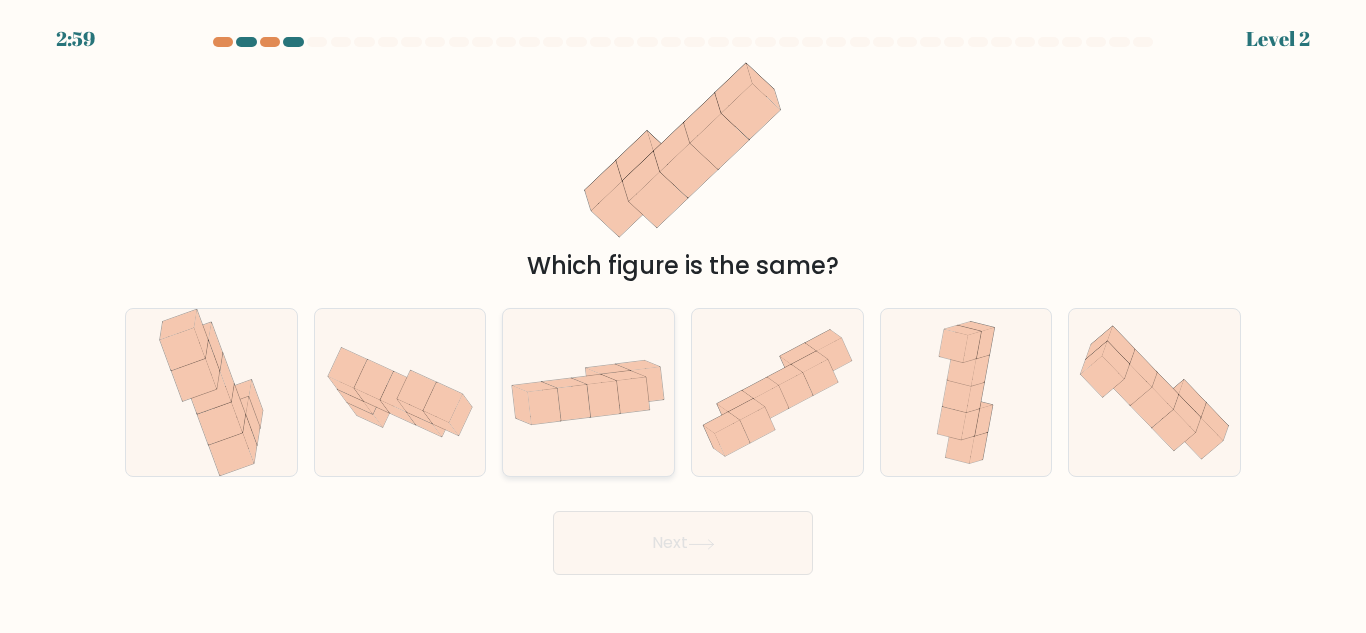 click 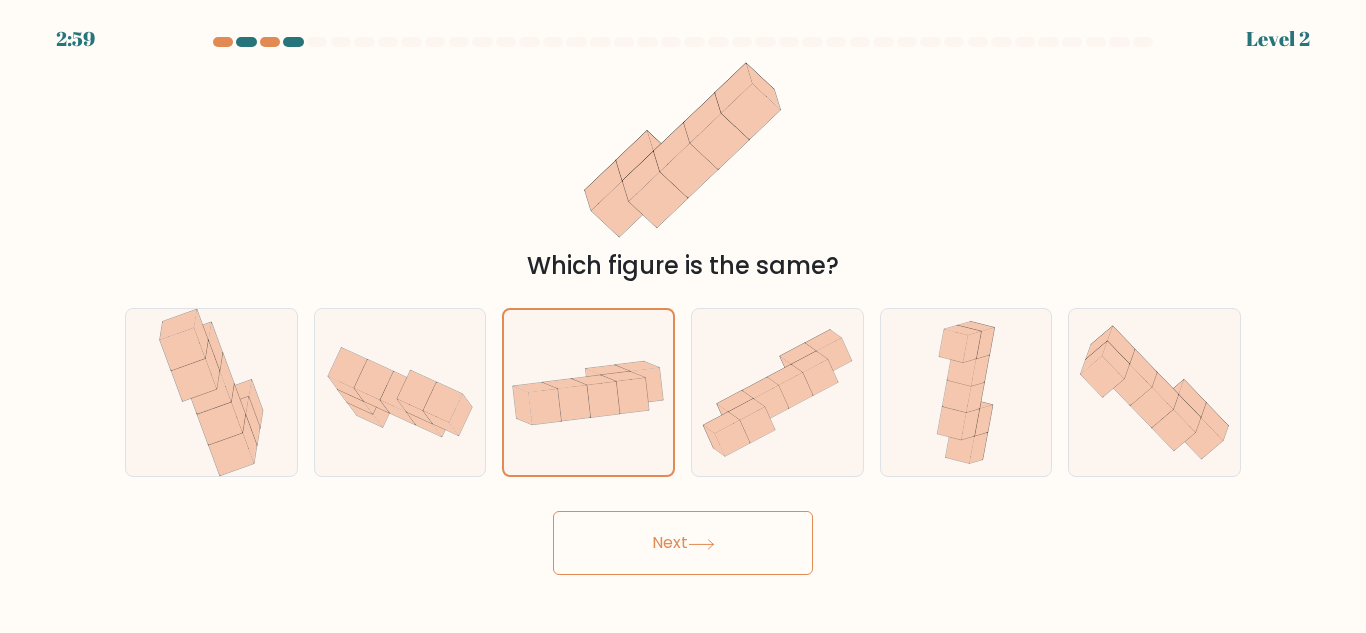 click on "Next" at bounding box center (683, 543) 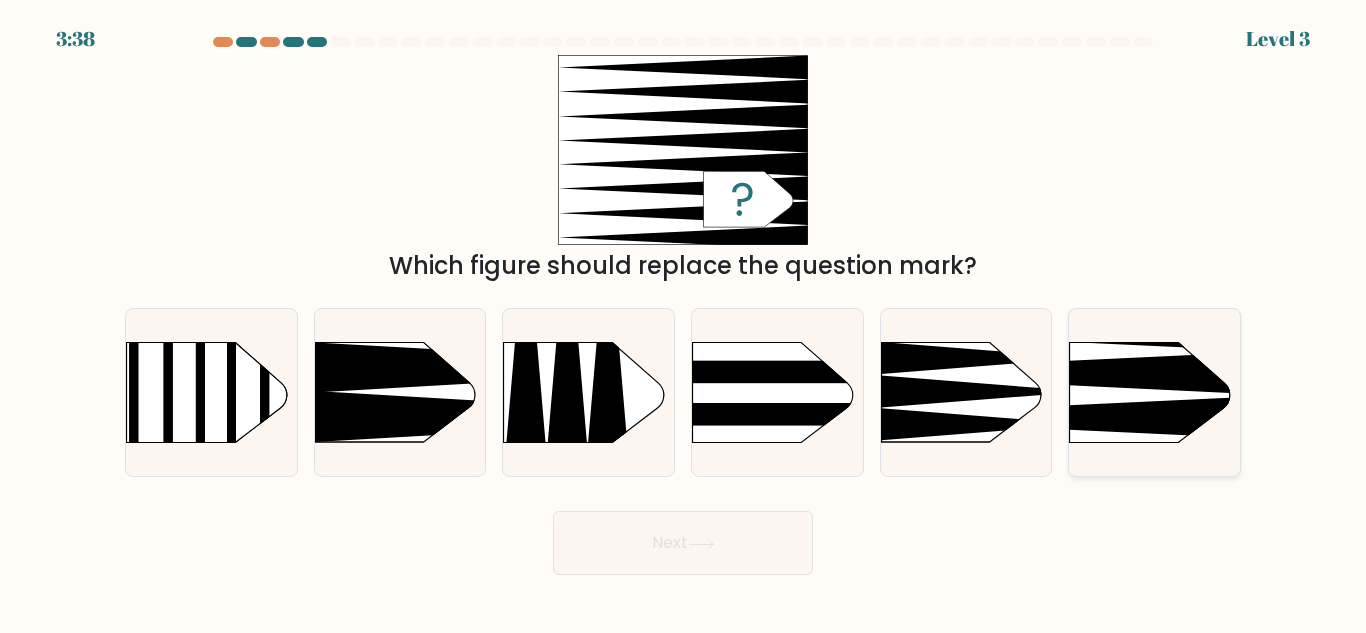 click 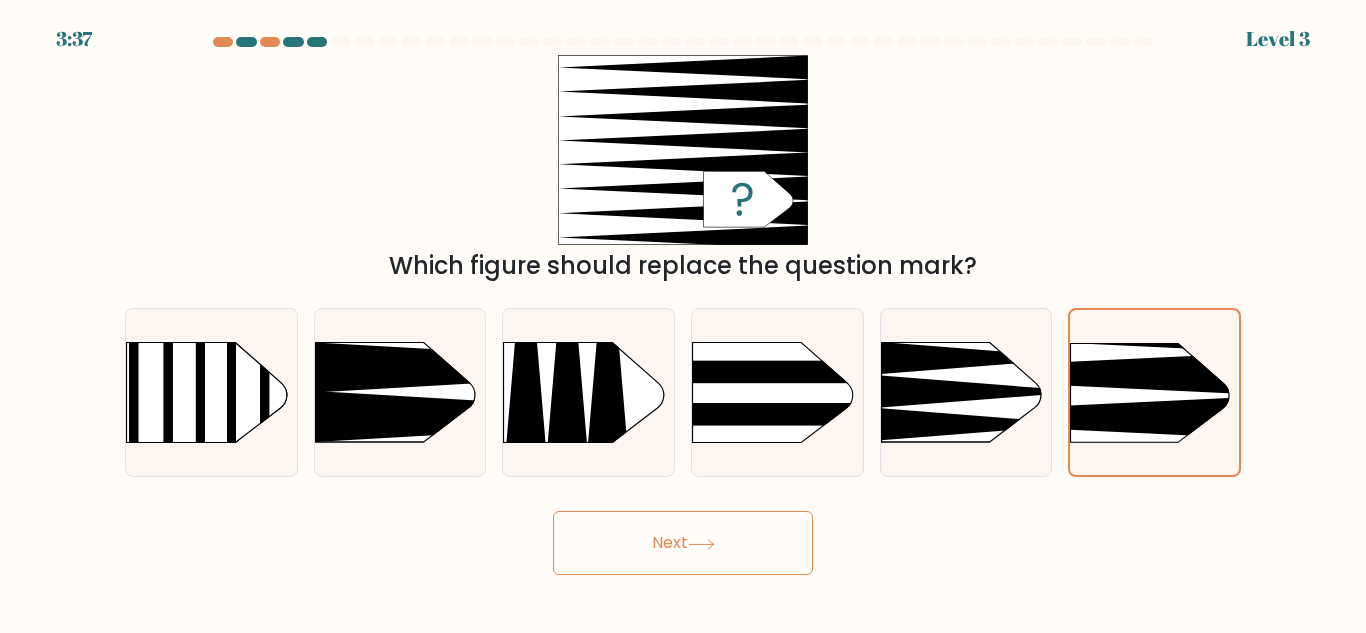 click on "Next" at bounding box center [683, 543] 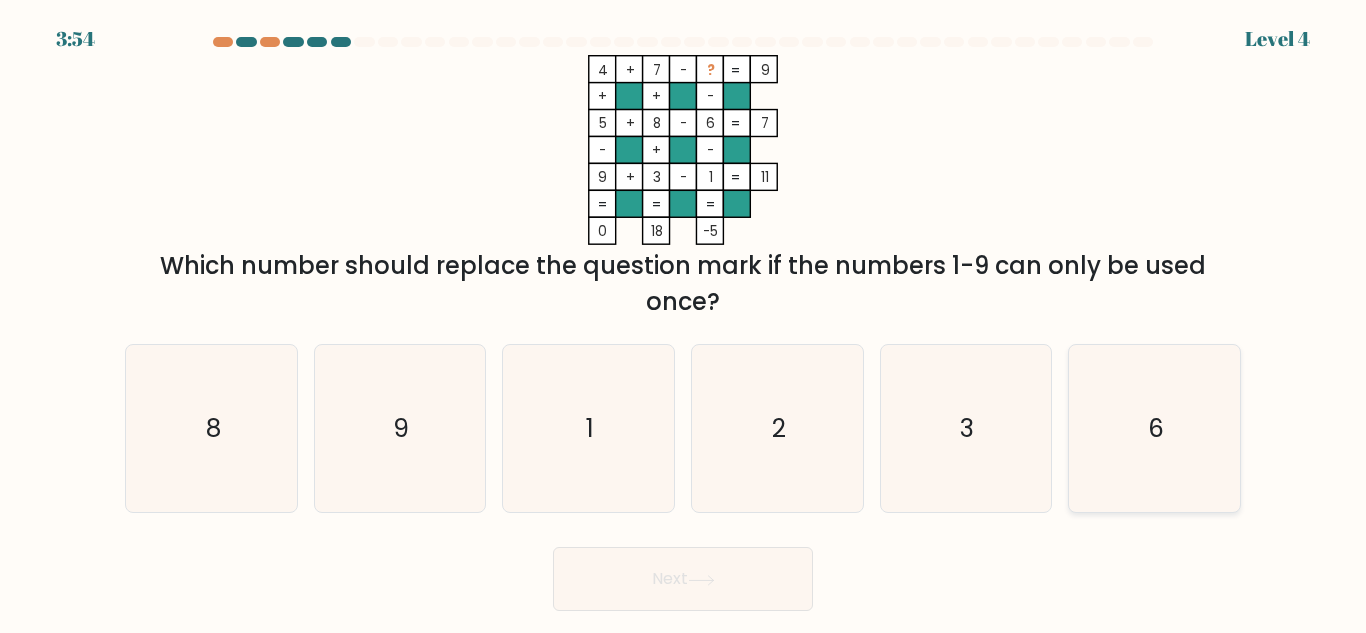 click on "6" 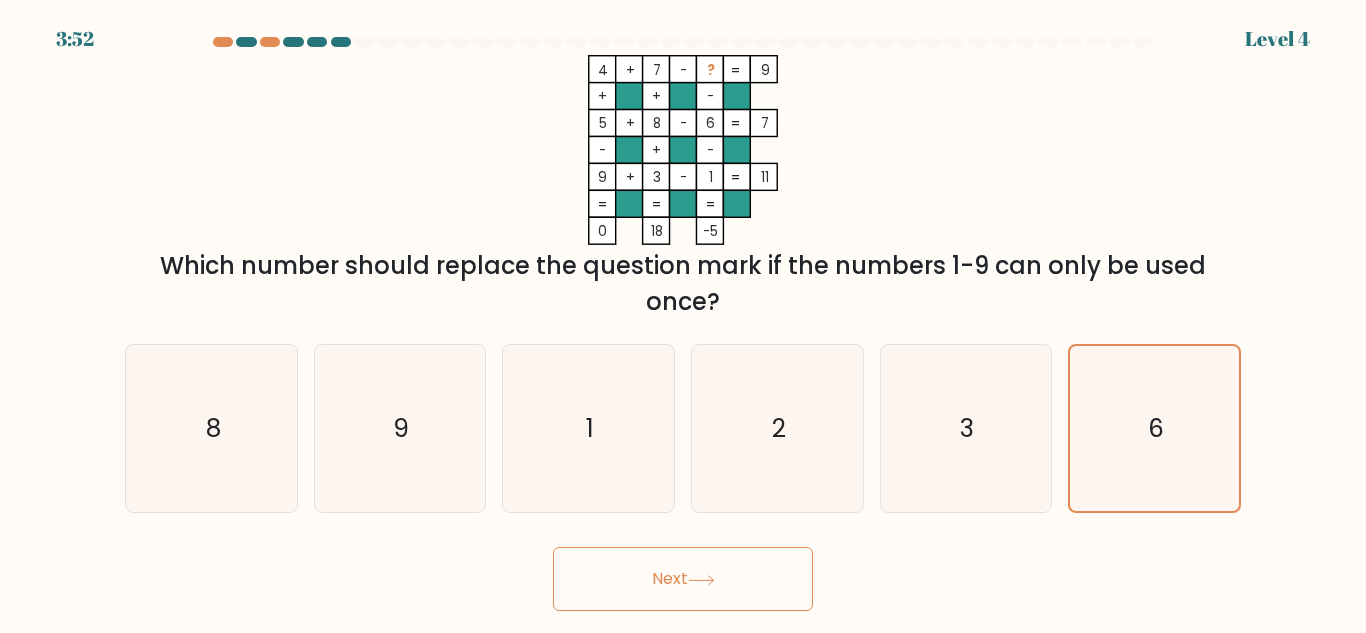 click on "Next" at bounding box center [683, 579] 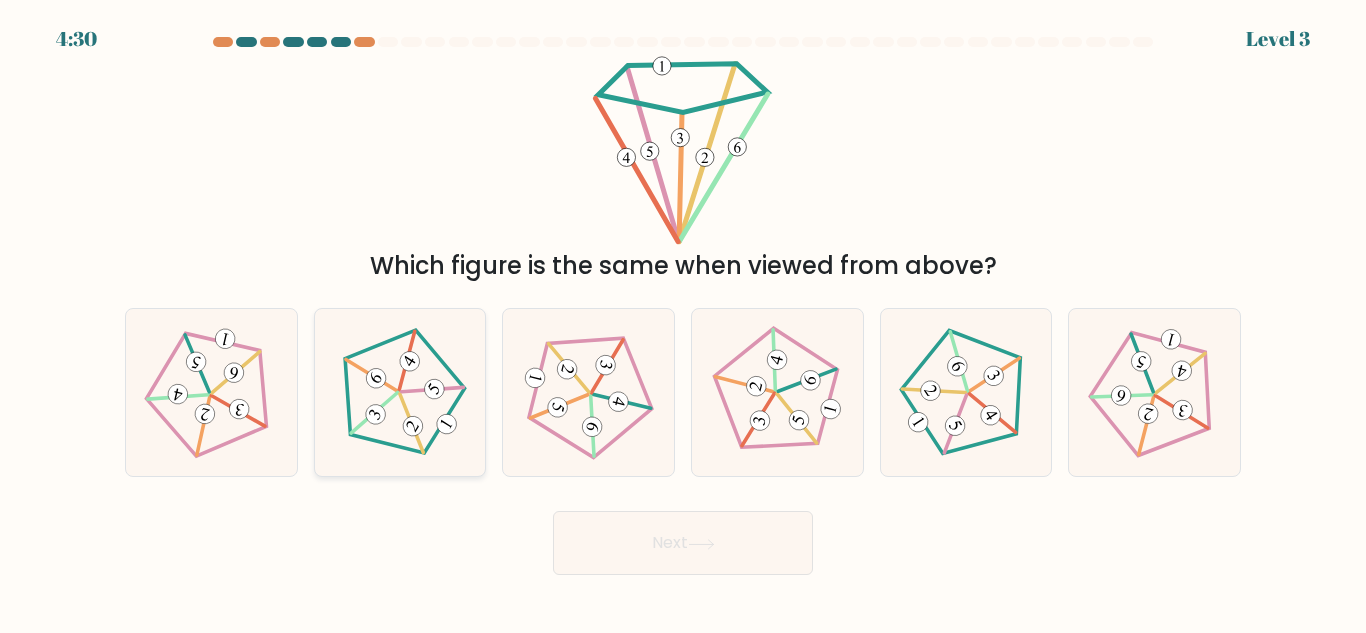 click 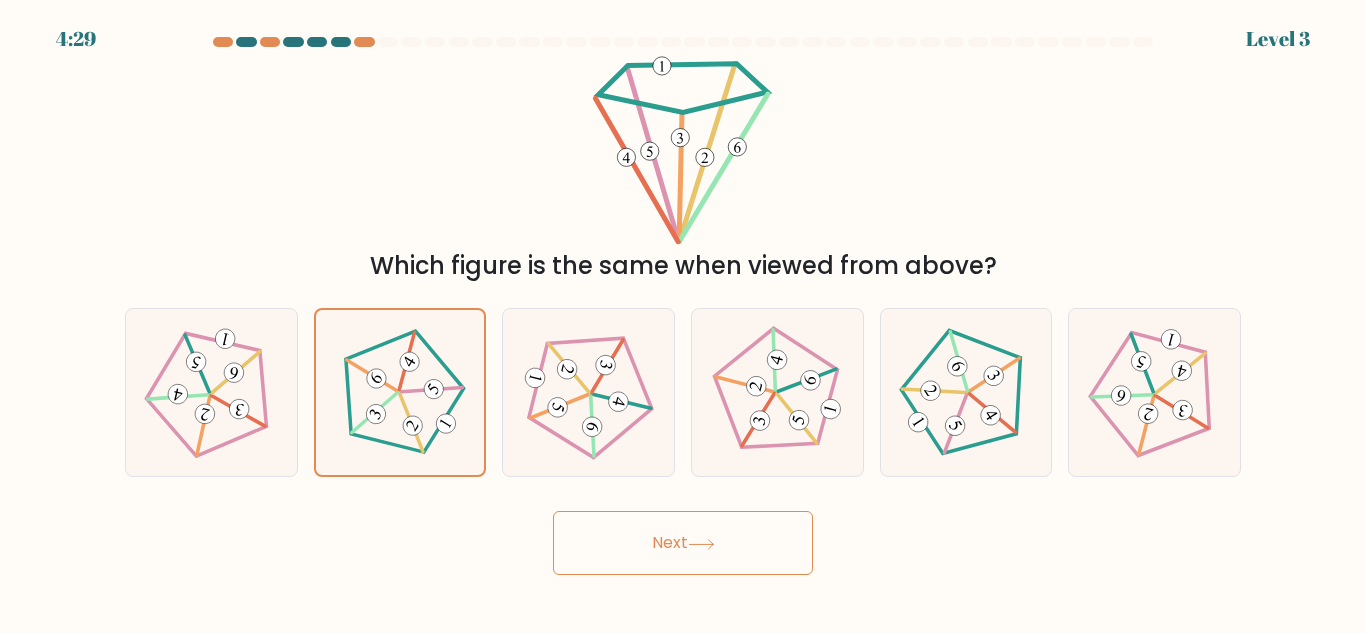 click on "Next" at bounding box center [683, 543] 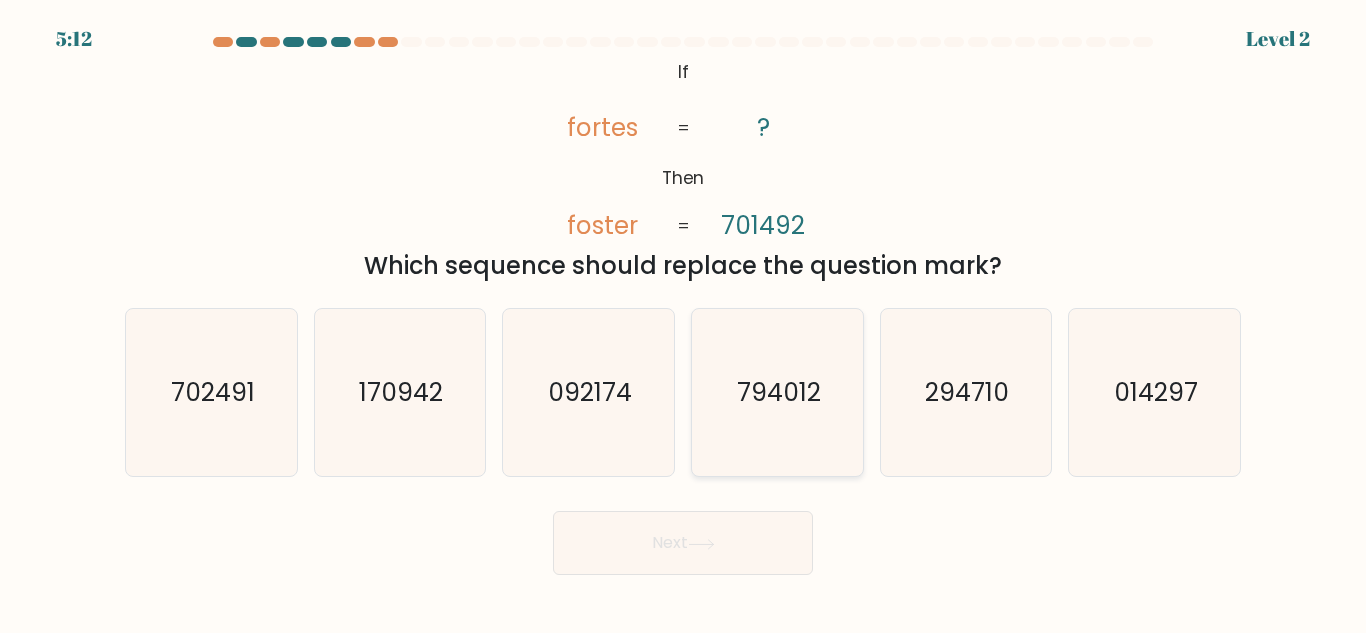 drag, startPoint x: 726, startPoint y: 420, endPoint x: 835, endPoint y: 413, distance: 109.22454 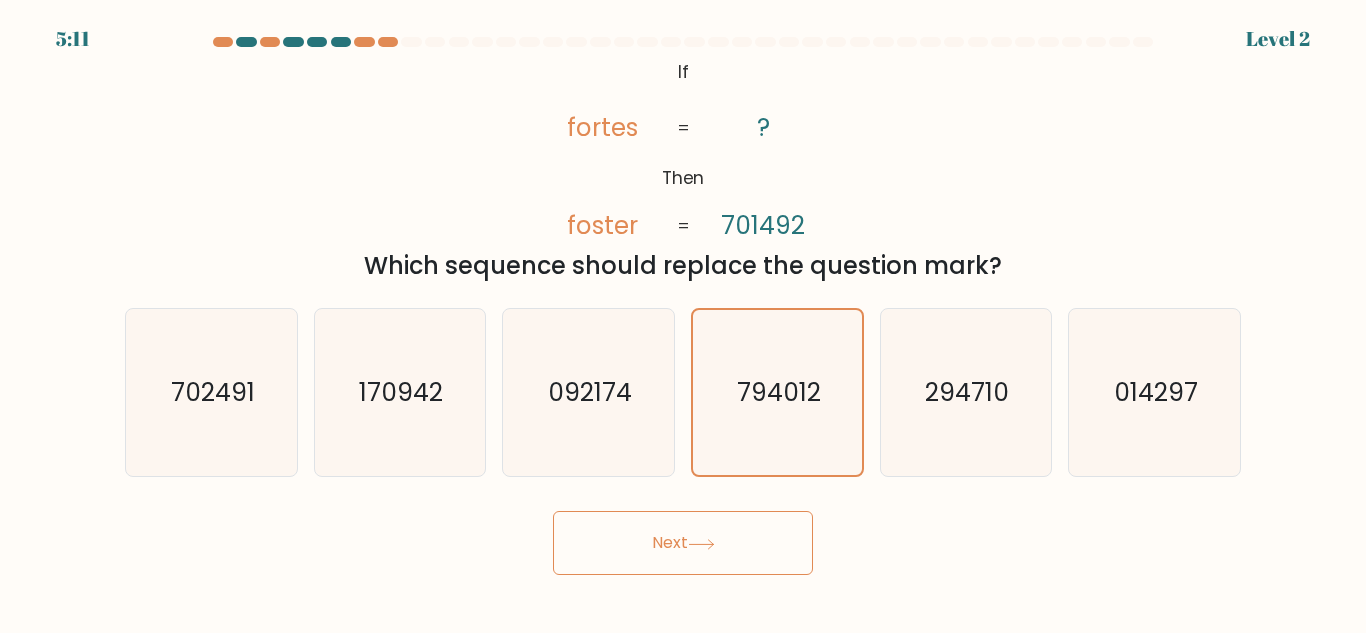 click on "Next" at bounding box center (683, 543) 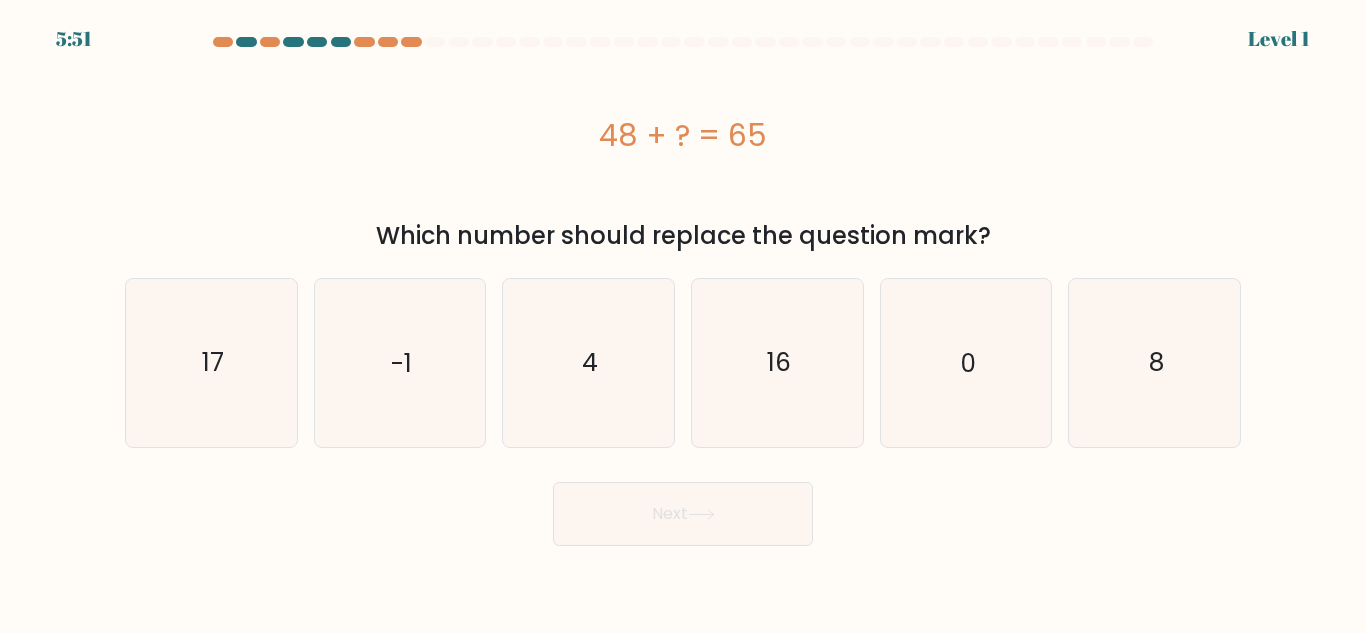 scroll, scrollTop: 0, scrollLeft: 0, axis: both 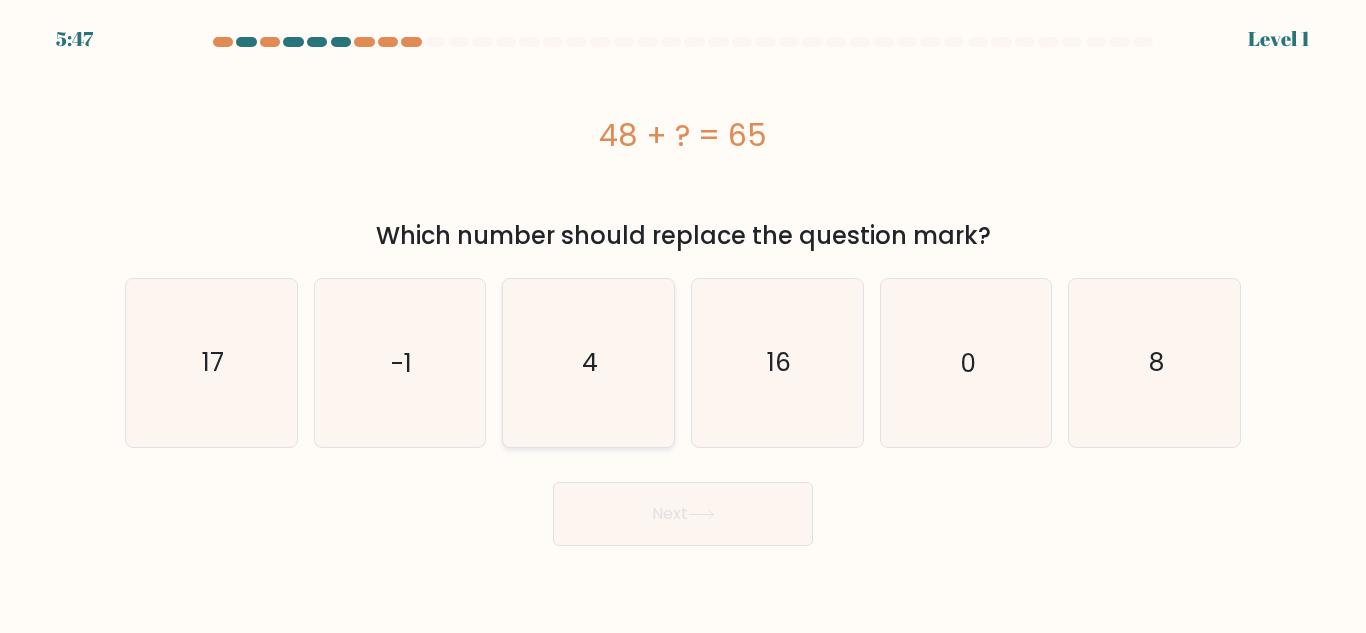drag, startPoint x: 610, startPoint y: 360, endPoint x: 682, endPoint y: 395, distance: 80.05623 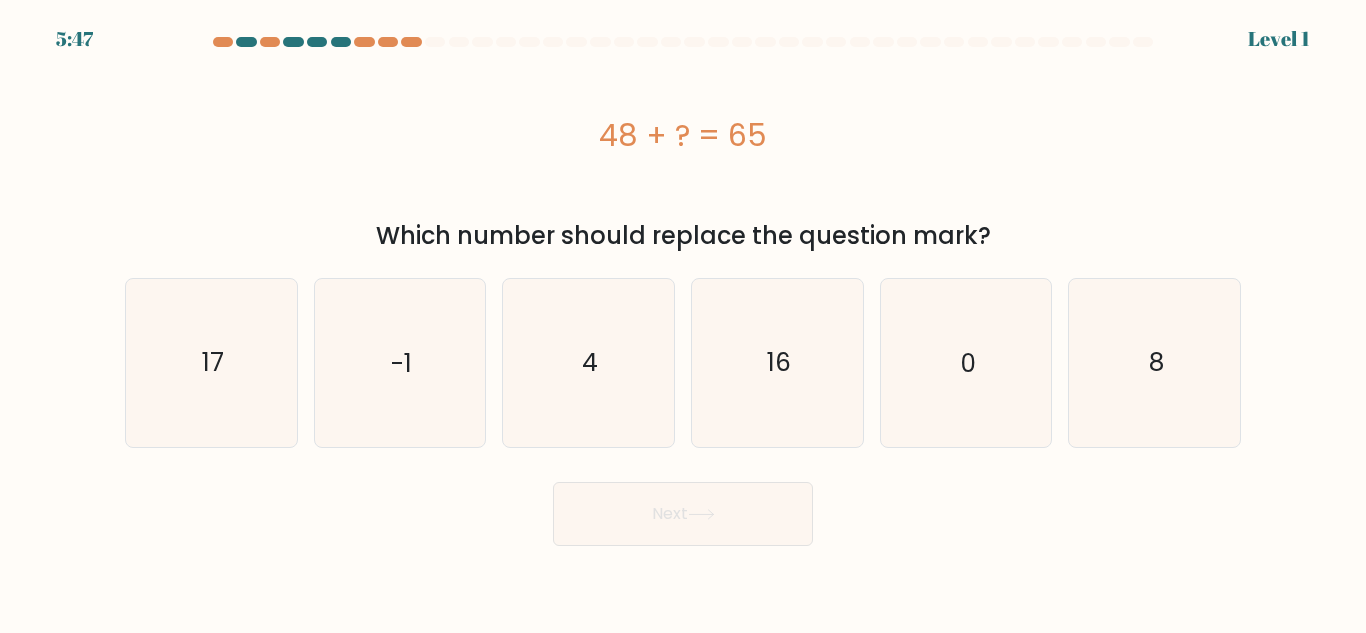 click on "4" 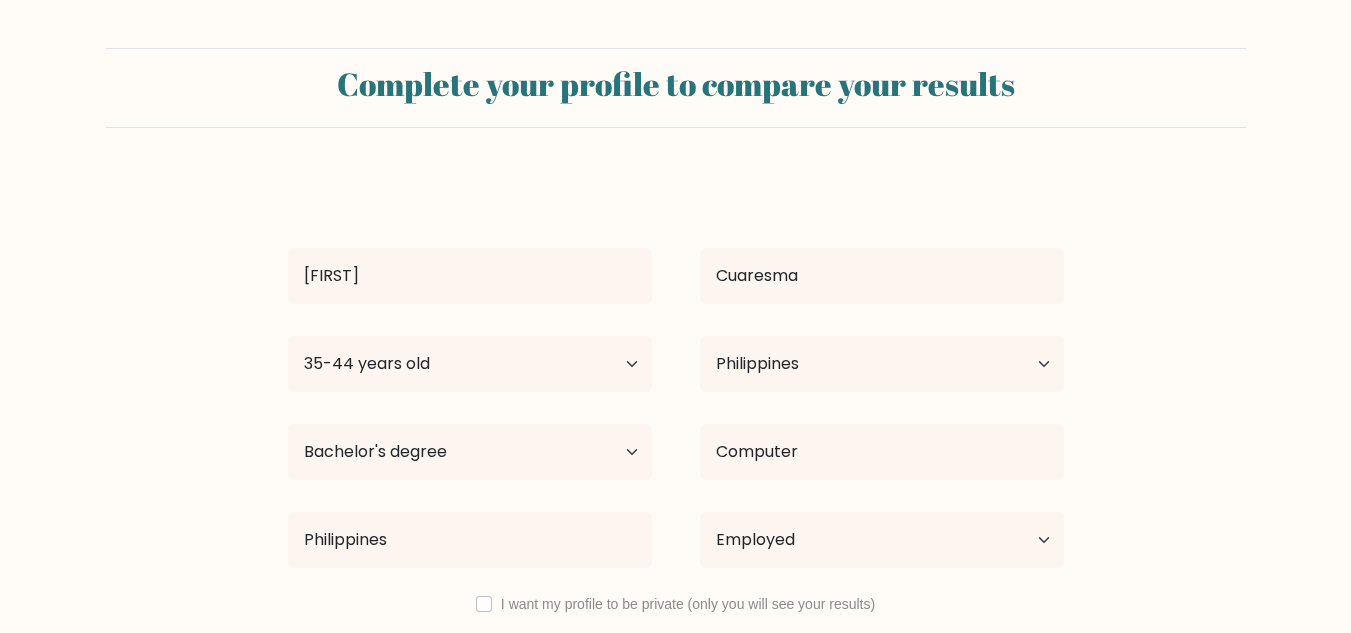 select on "35_44" 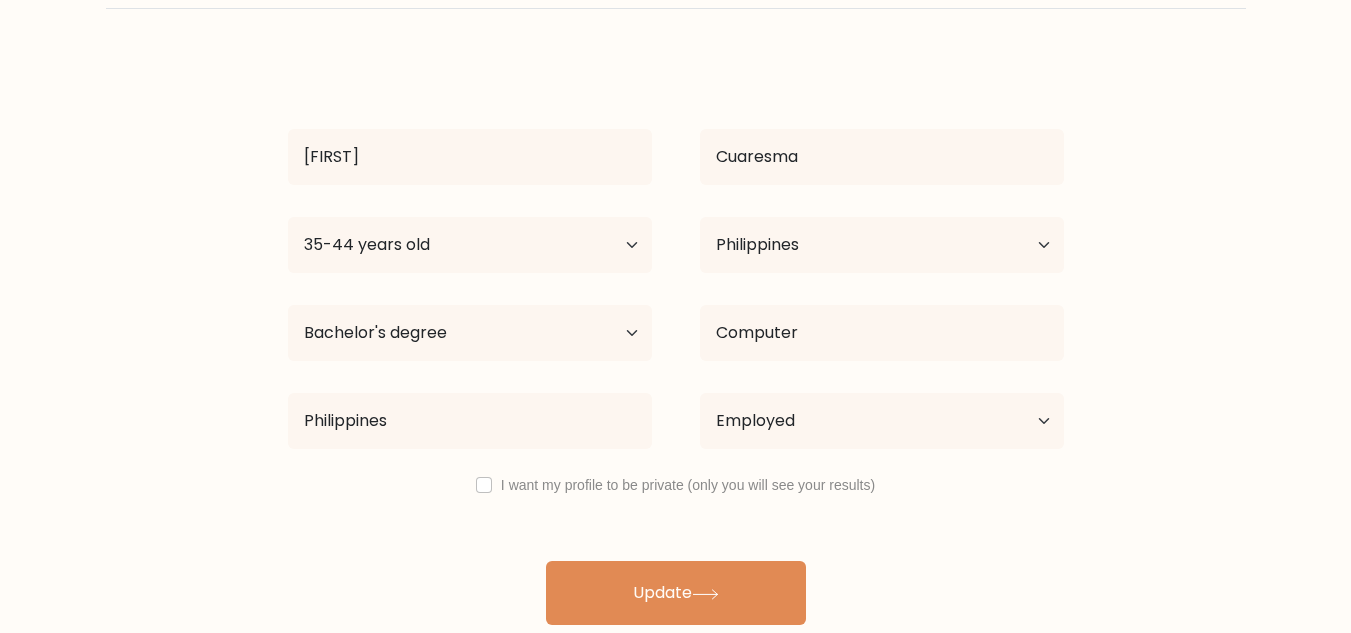 scroll, scrollTop: 125, scrollLeft: 0, axis: vertical 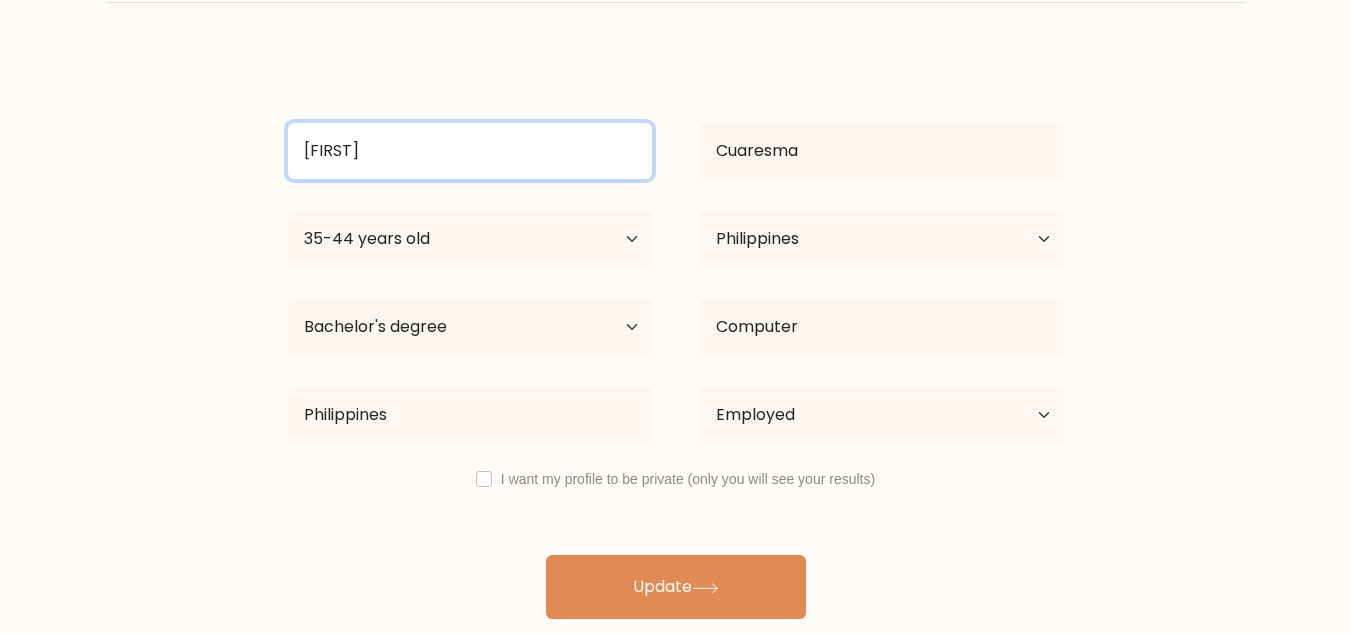 click on "[FIRST]" at bounding box center [470, 151] 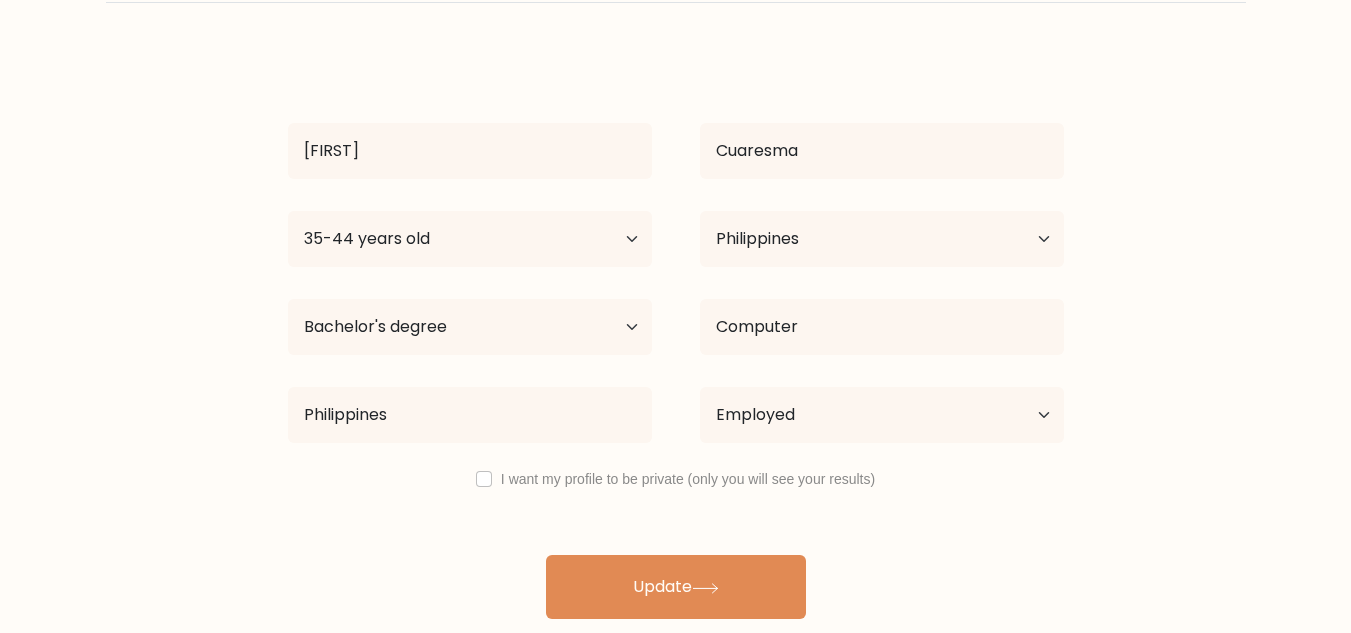 click on "I want my profile to be private
(only you will see your results)" at bounding box center (676, 479) 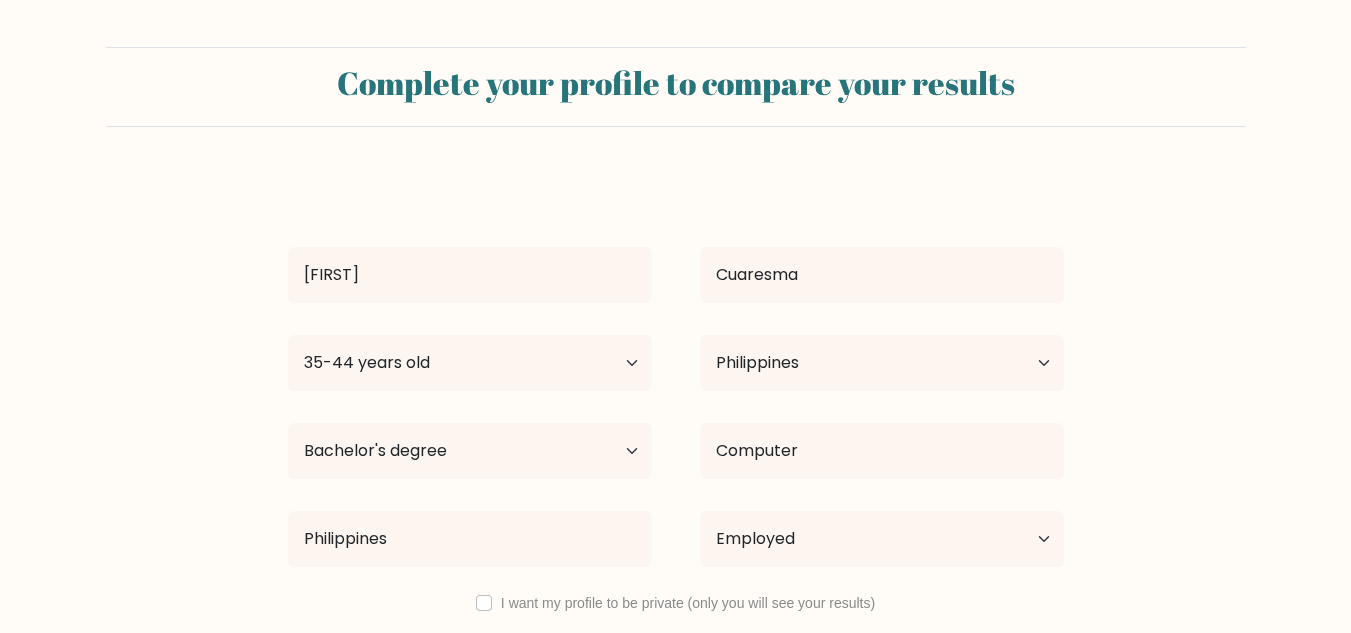 scroll, scrollTop: 0, scrollLeft: 0, axis: both 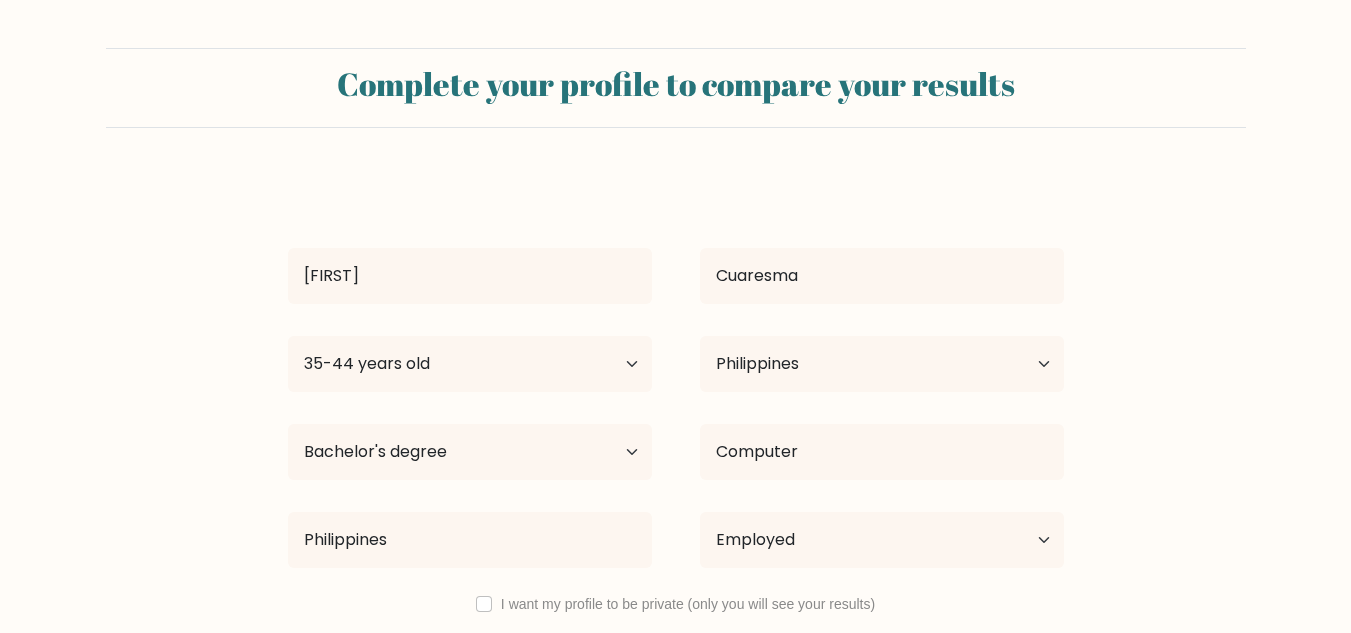 select on "35_44" 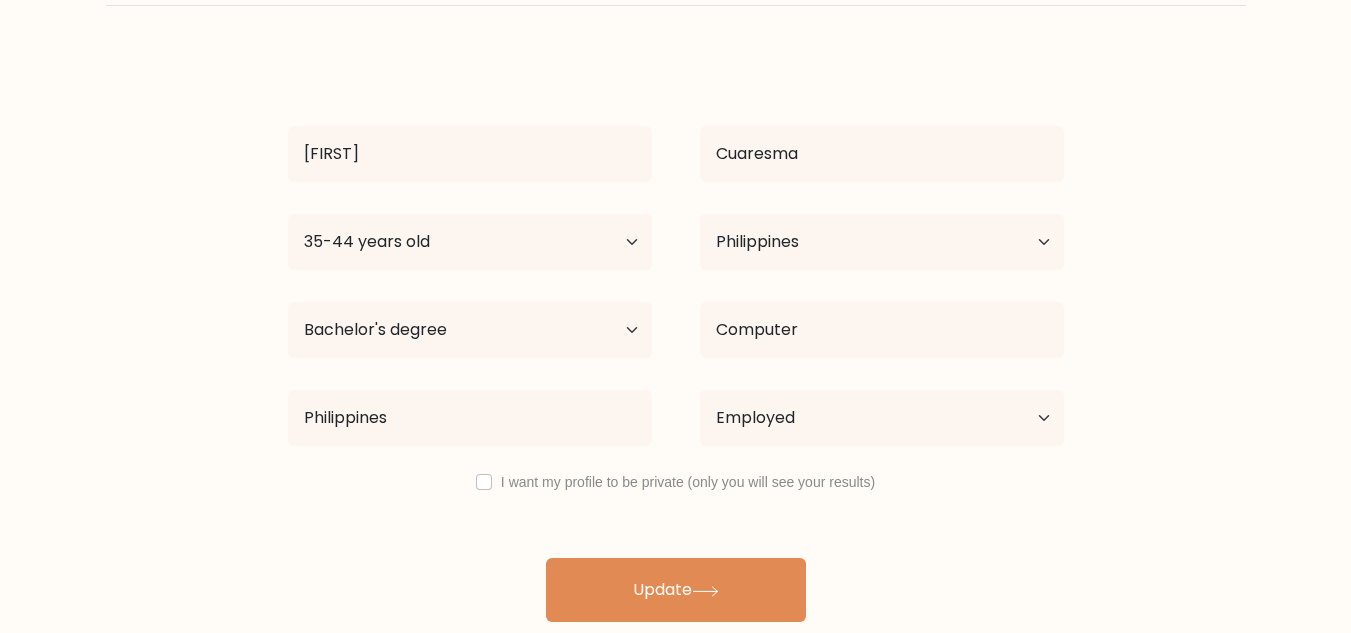 scroll, scrollTop: 125, scrollLeft: 0, axis: vertical 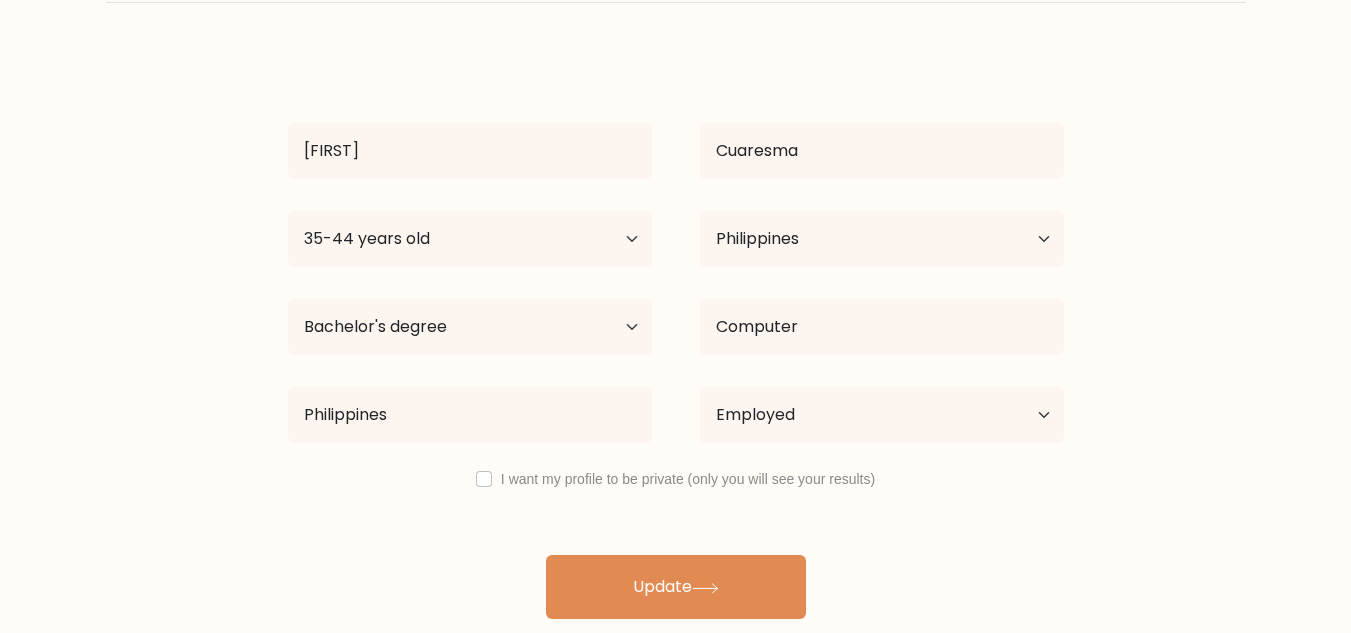 click on "I want my profile to be private
(only you will see your results)" at bounding box center (688, 479) 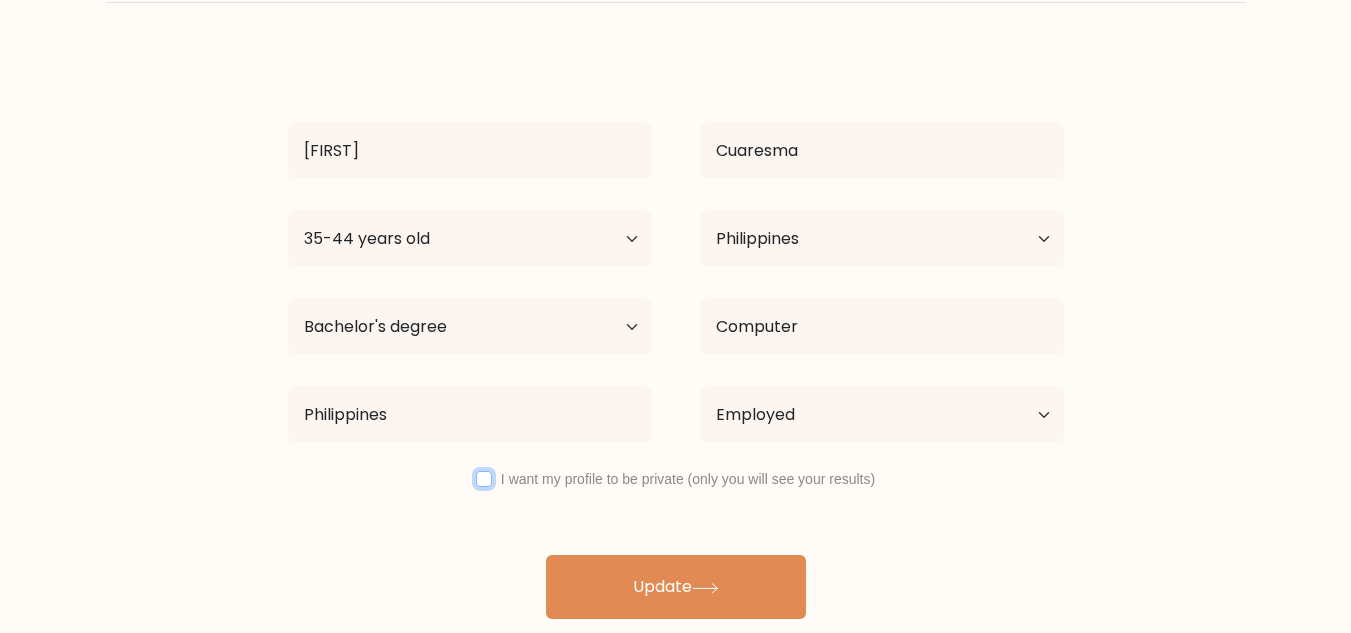 click at bounding box center [484, 479] 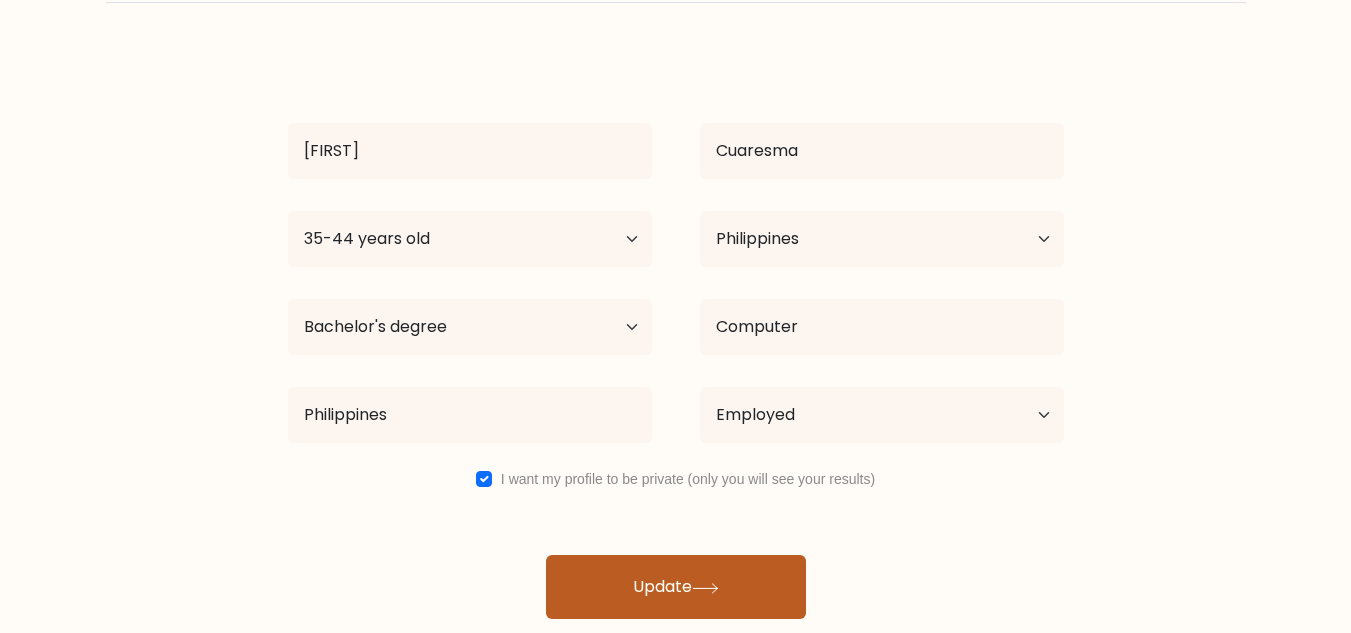 click on "Update" at bounding box center (676, 587) 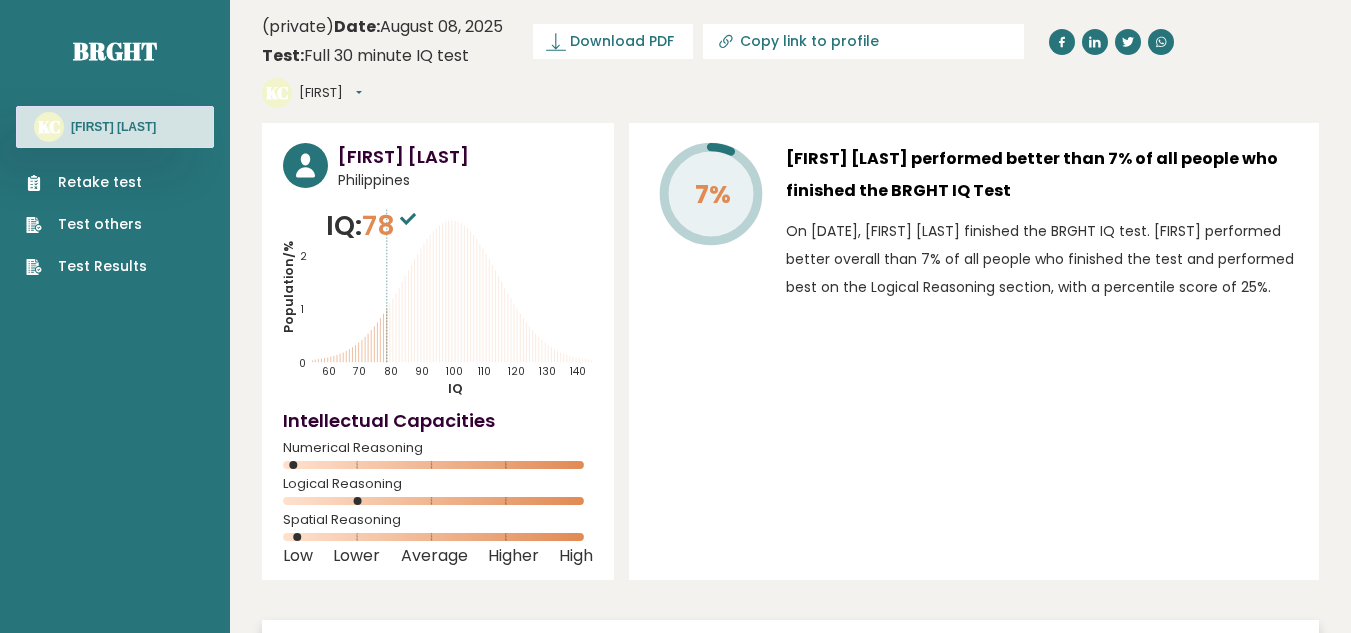 scroll, scrollTop: 0, scrollLeft: 0, axis: both 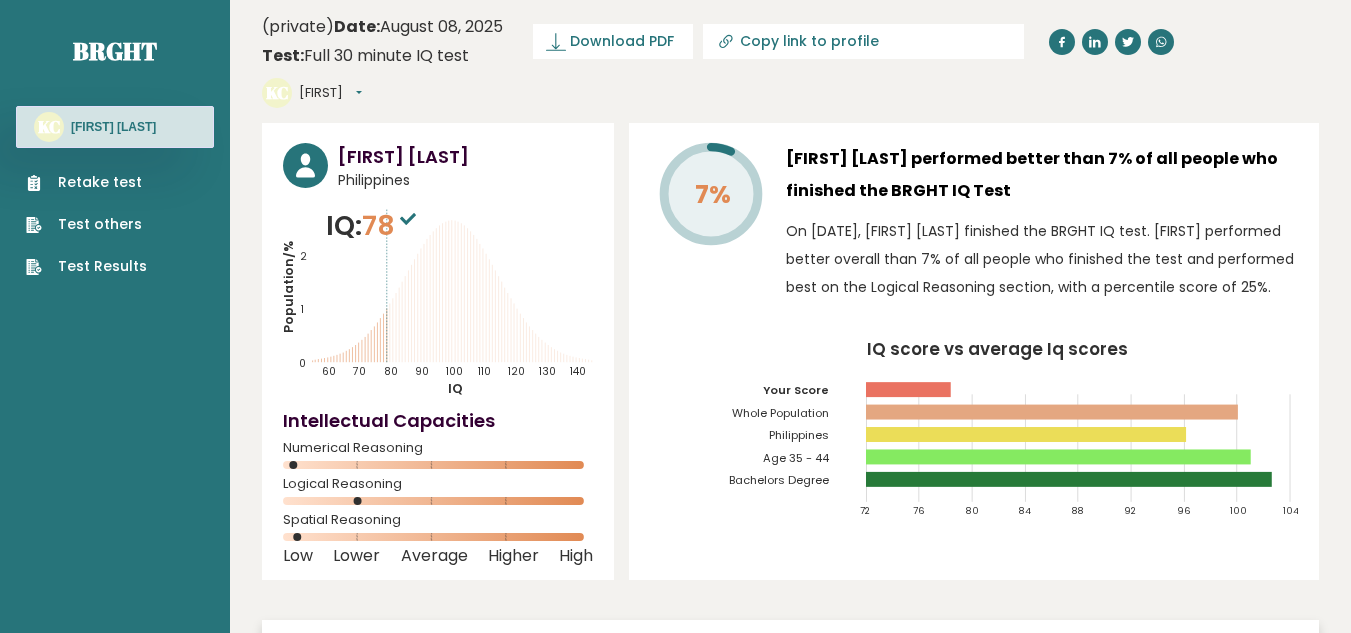 click on "Test Results" at bounding box center (86, 266) 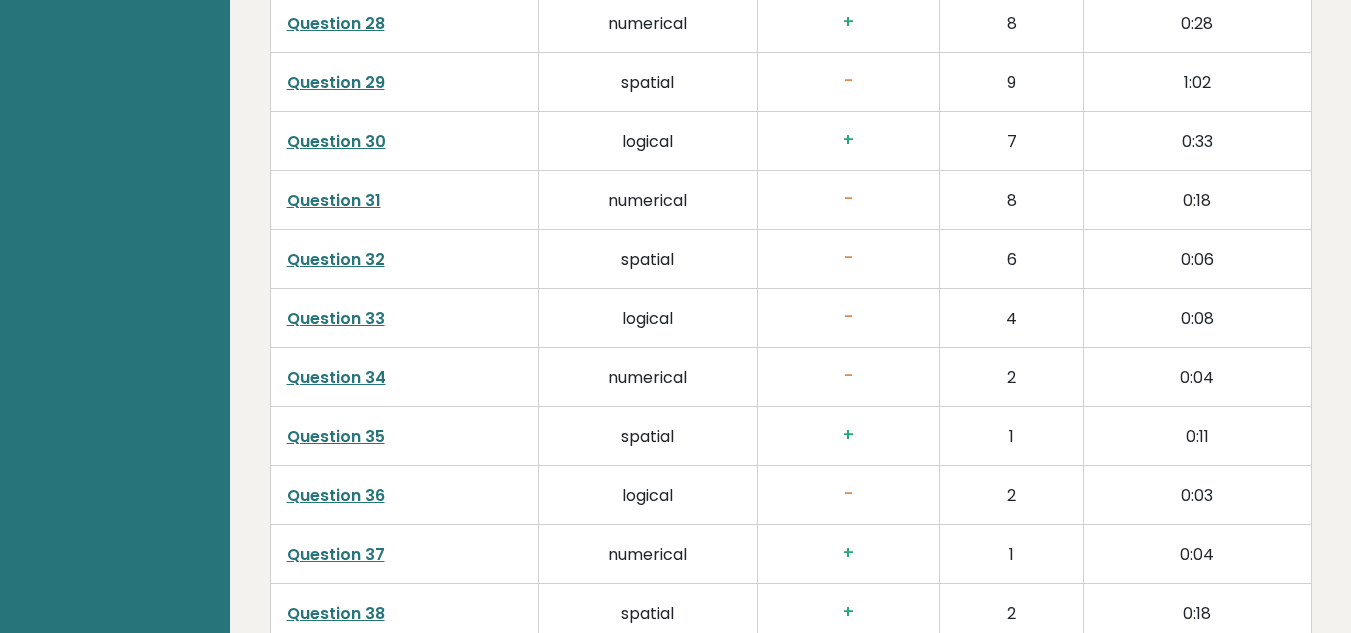 scroll, scrollTop: 5256, scrollLeft: 0, axis: vertical 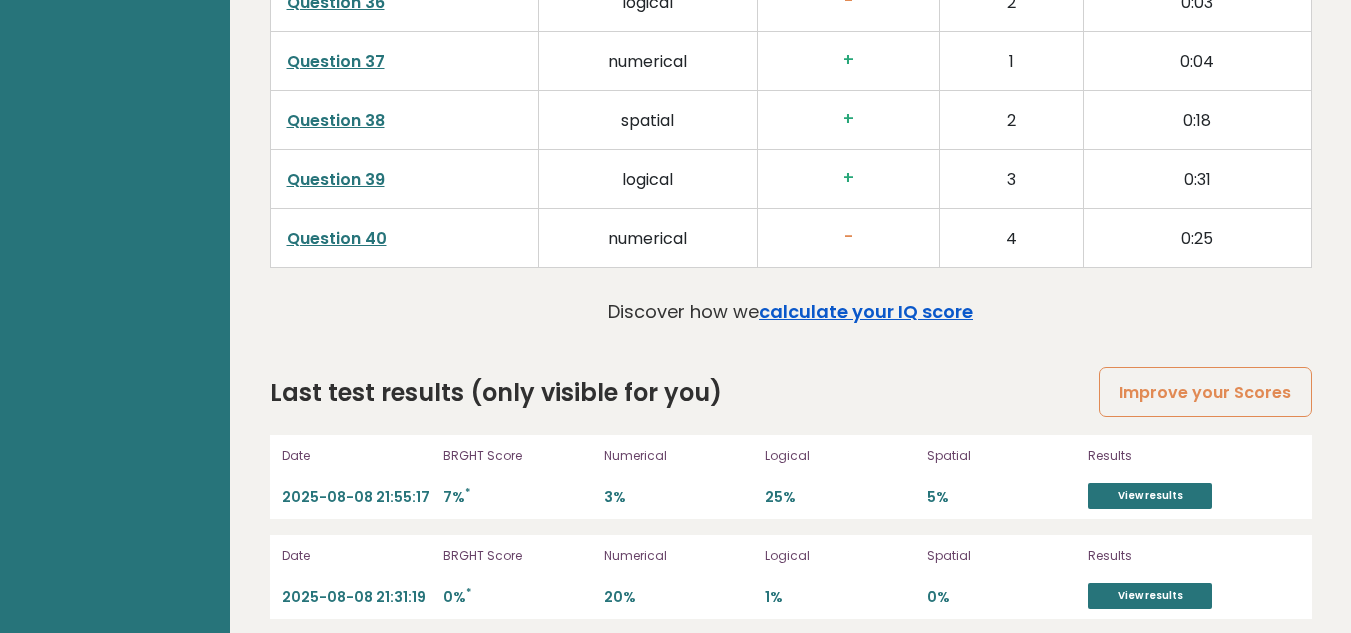 click on "calculate your IQ score" at bounding box center (866, 311) 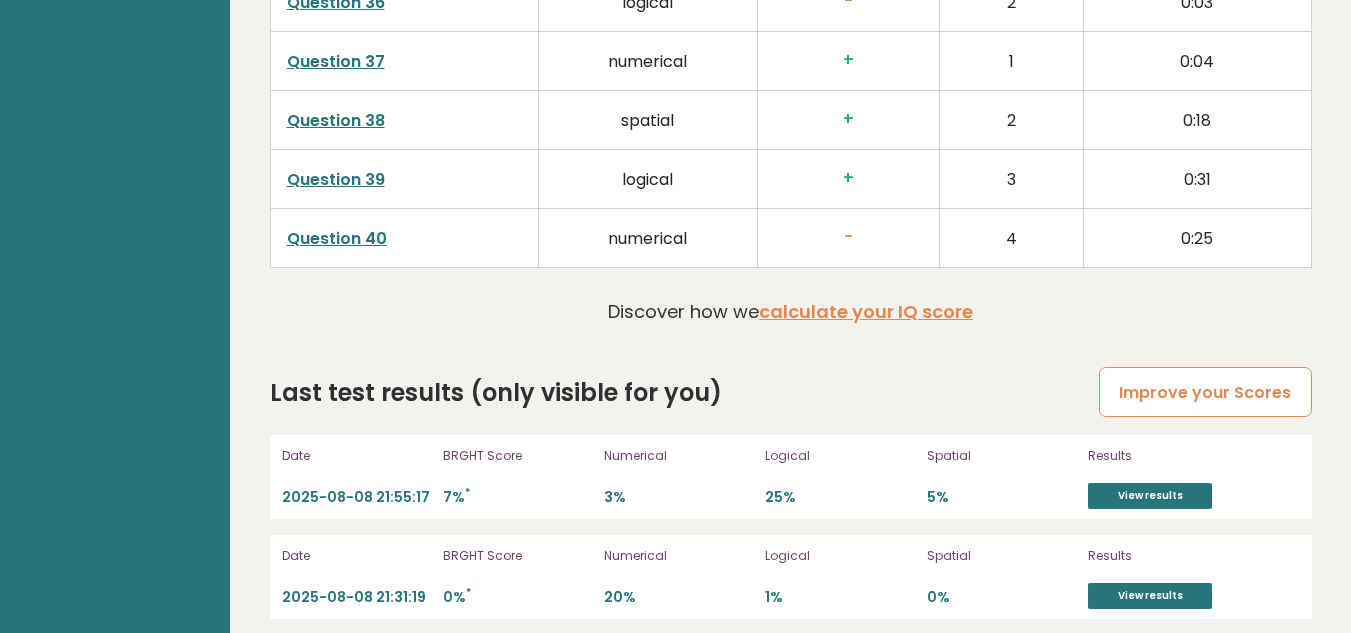 click on "Improve your Scores" at bounding box center [1205, 392] 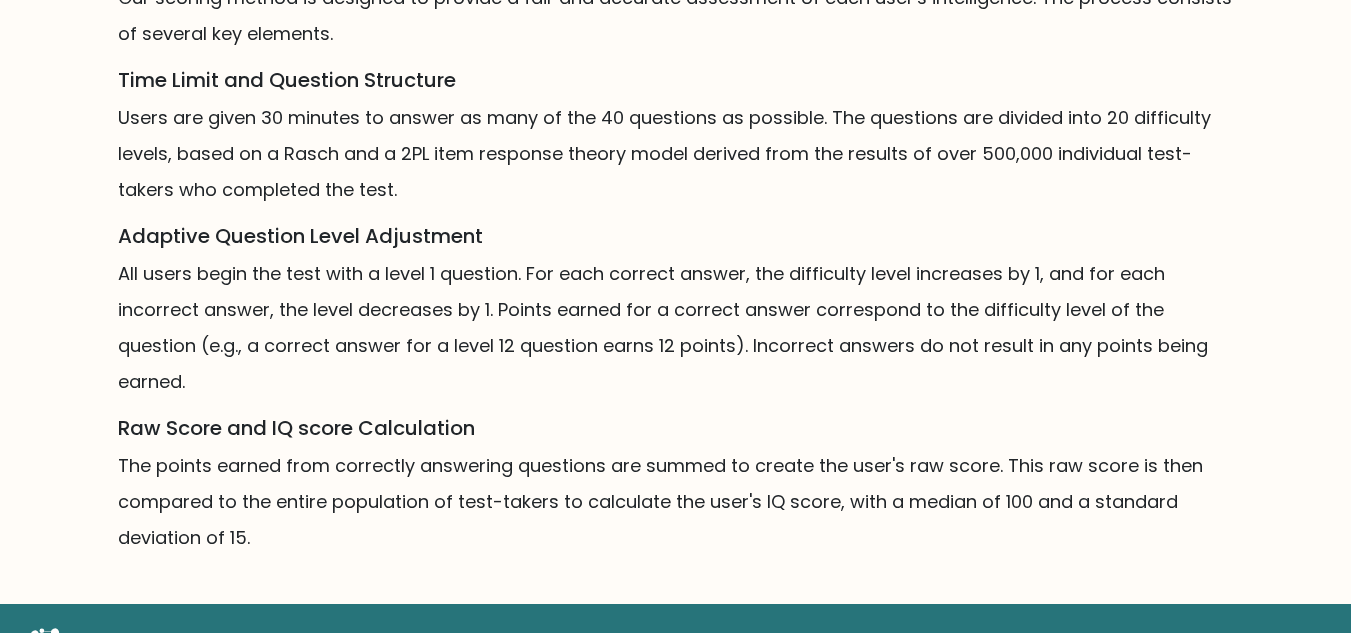 scroll, scrollTop: 1507, scrollLeft: 0, axis: vertical 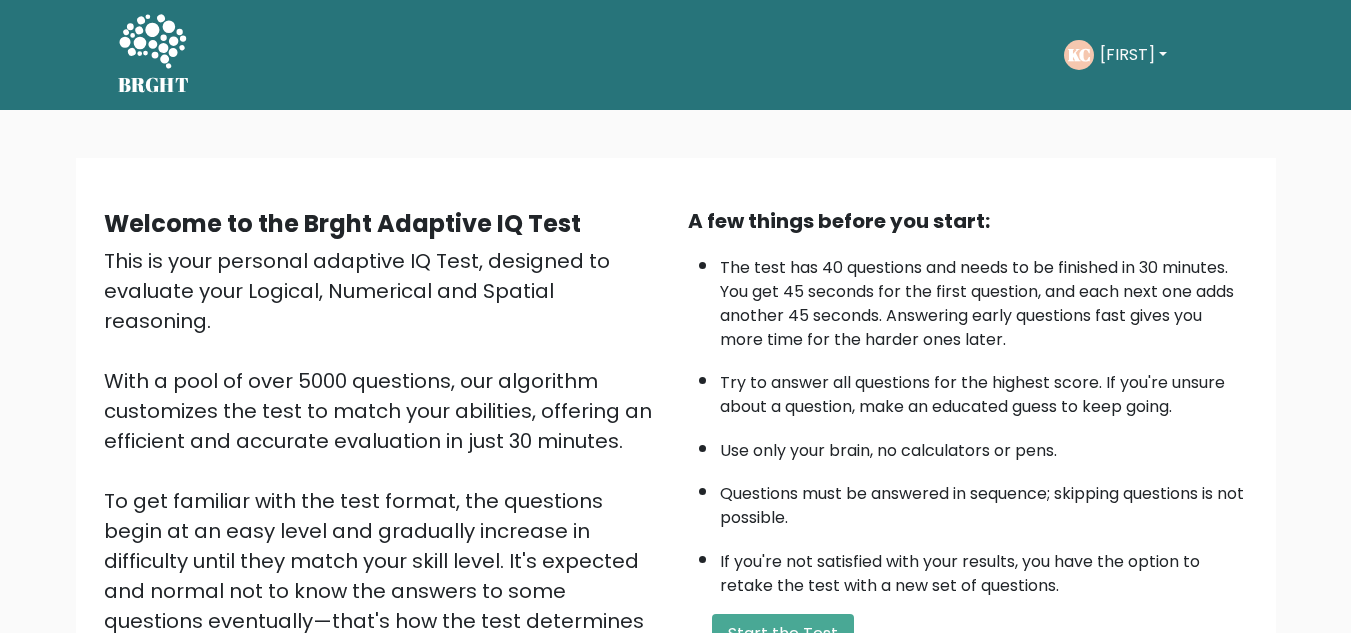 click on "[FIRST]" at bounding box center (1133, 55) 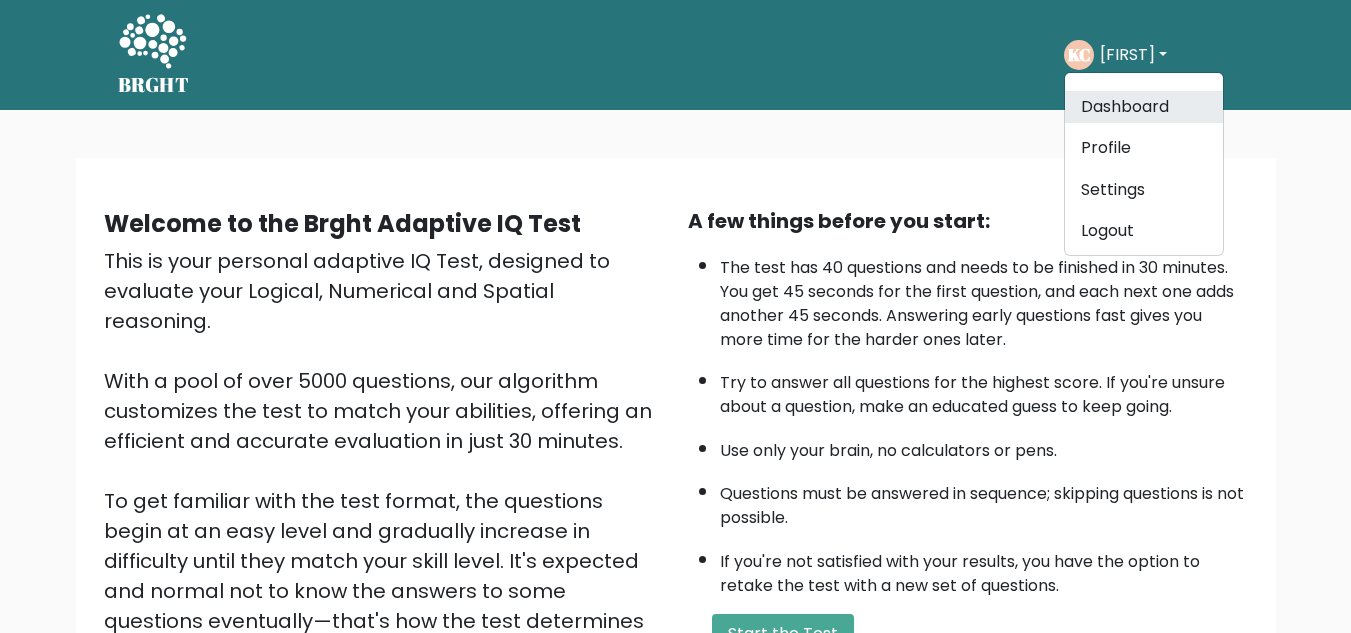 click on "Dashboard" at bounding box center (1144, 107) 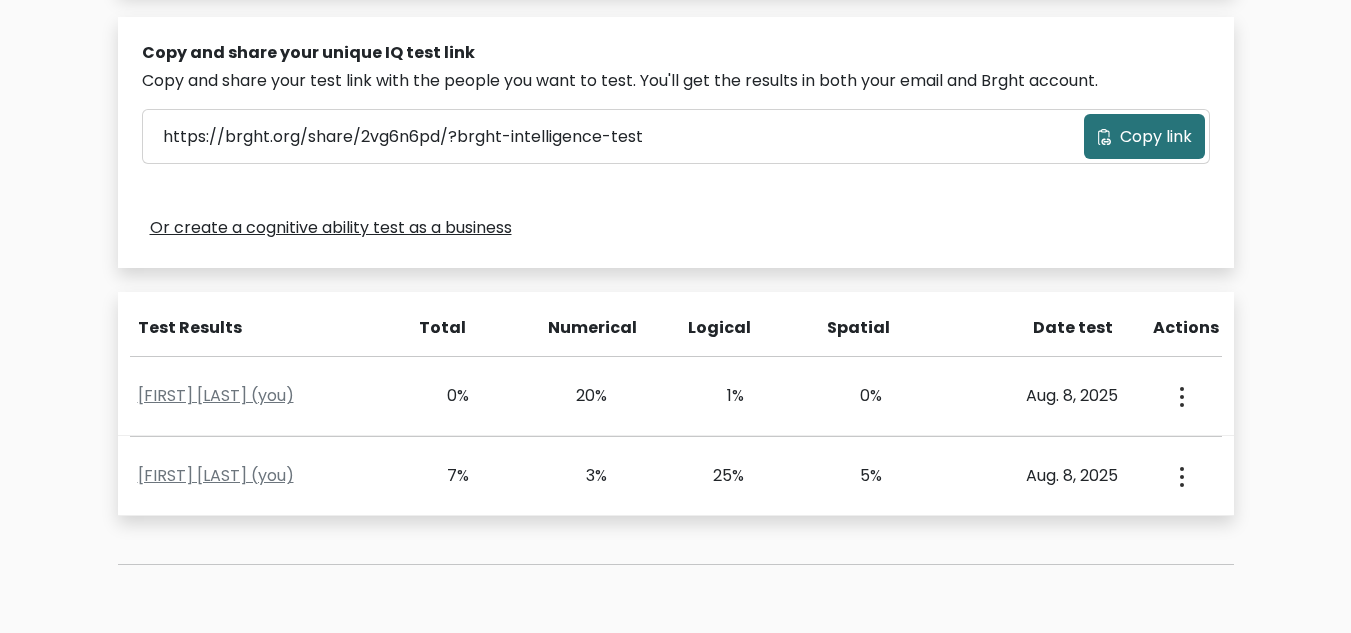 scroll, scrollTop: 700, scrollLeft: 0, axis: vertical 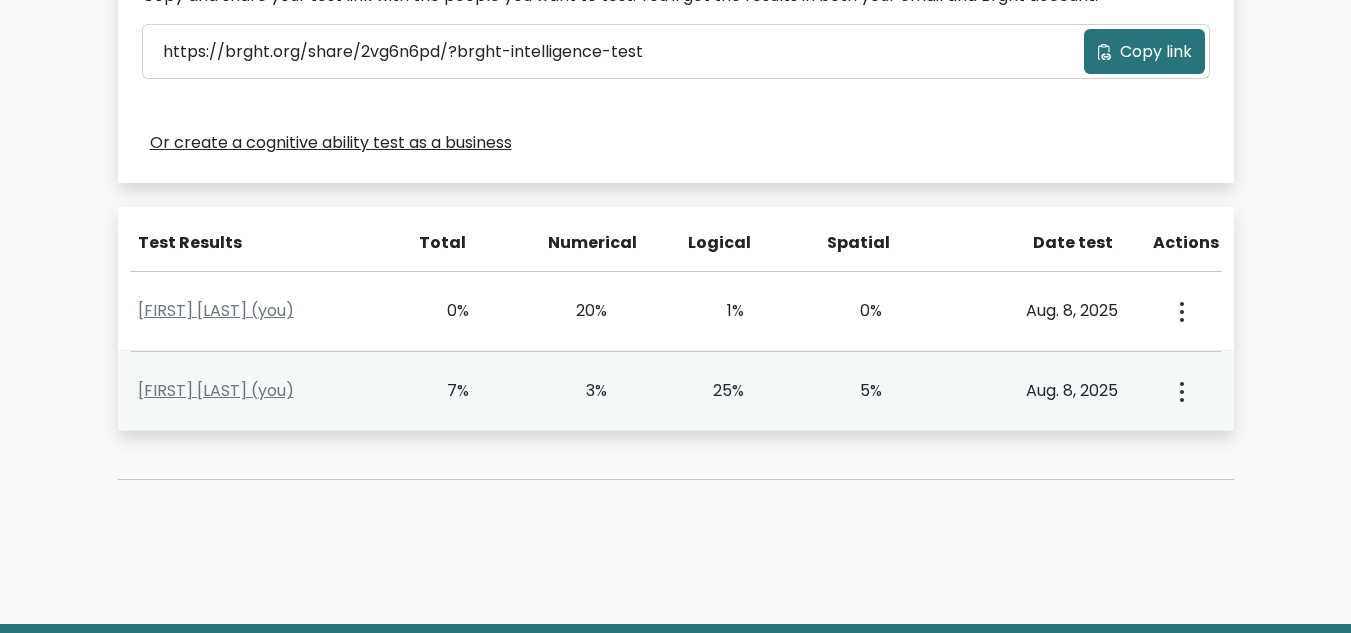 click at bounding box center [1180, 311] 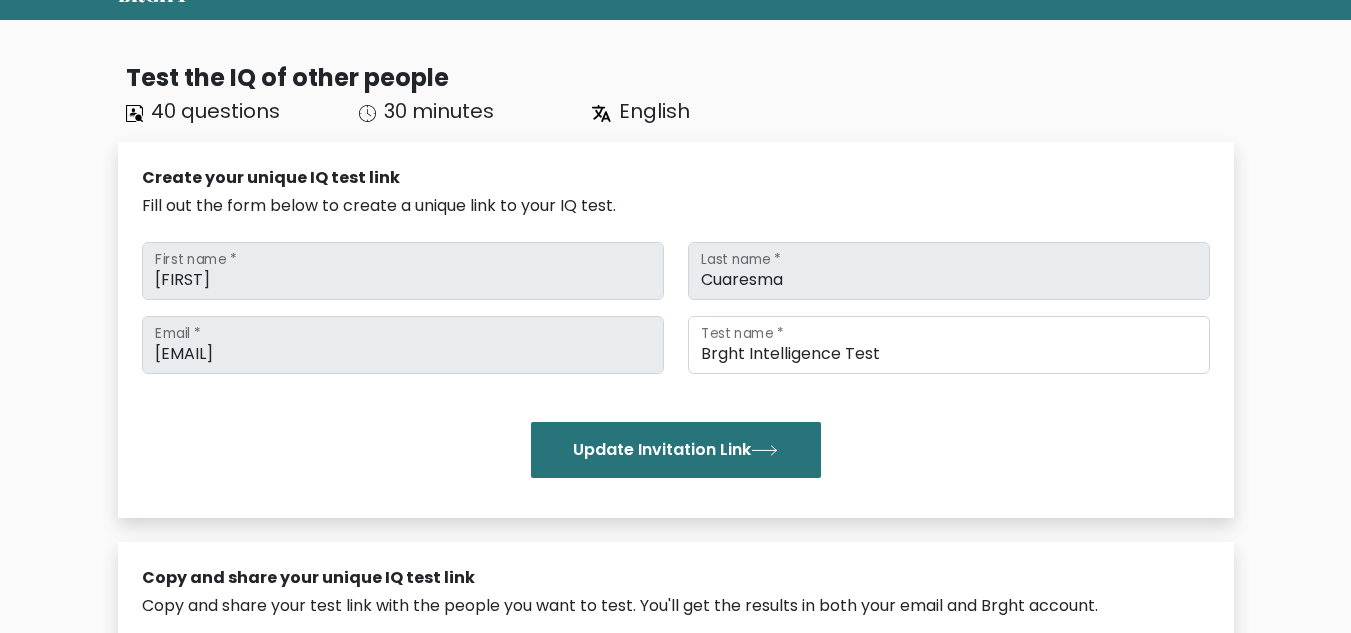 scroll, scrollTop: 0, scrollLeft: 0, axis: both 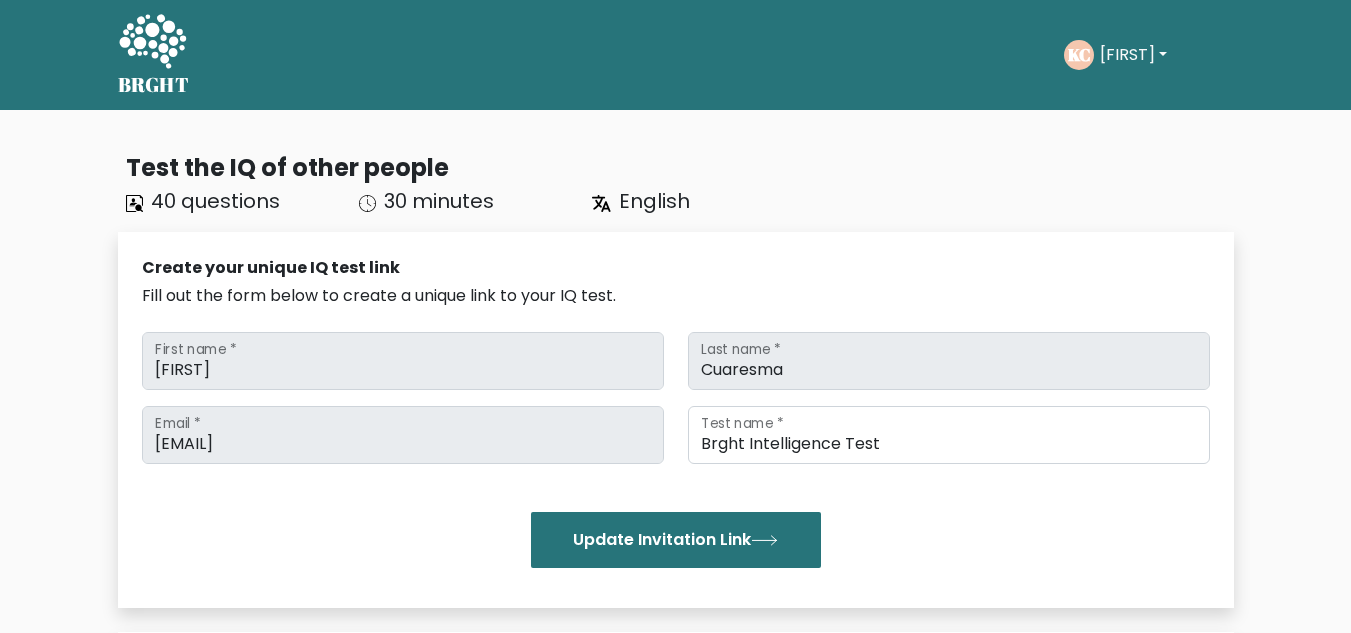 click on "[FIRST]" at bounding box center (1133, 55) 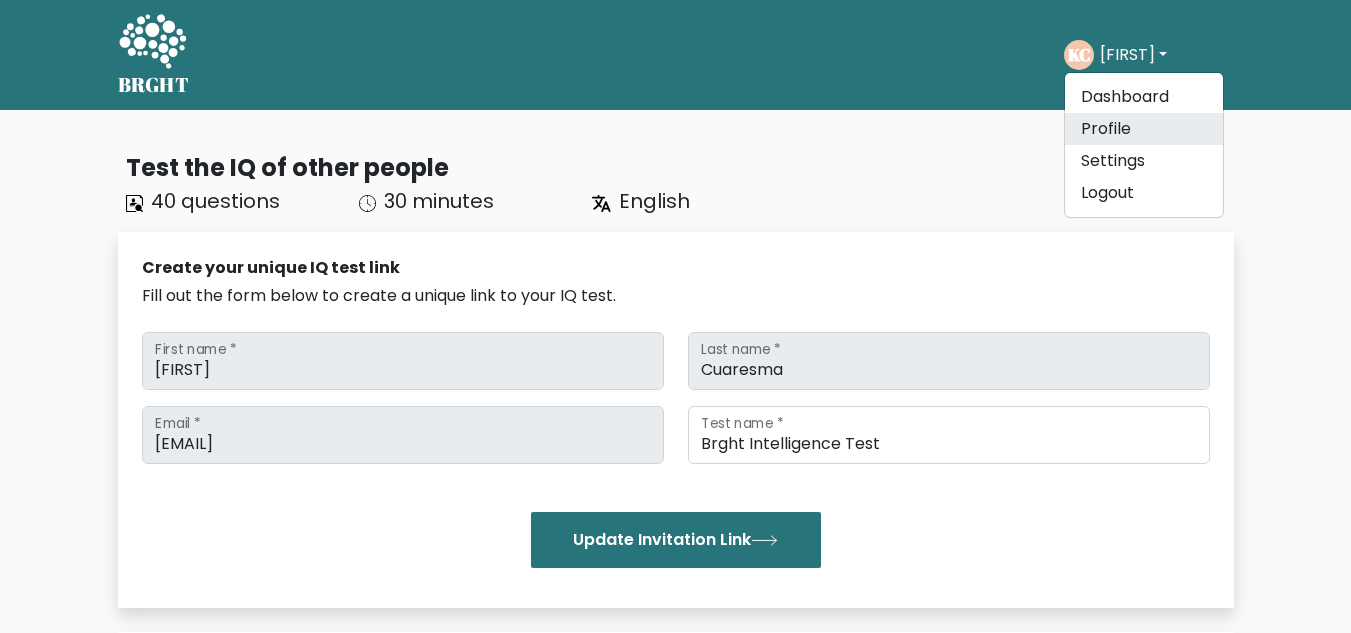 click on "Profile" at bounding box center (1144, 129) 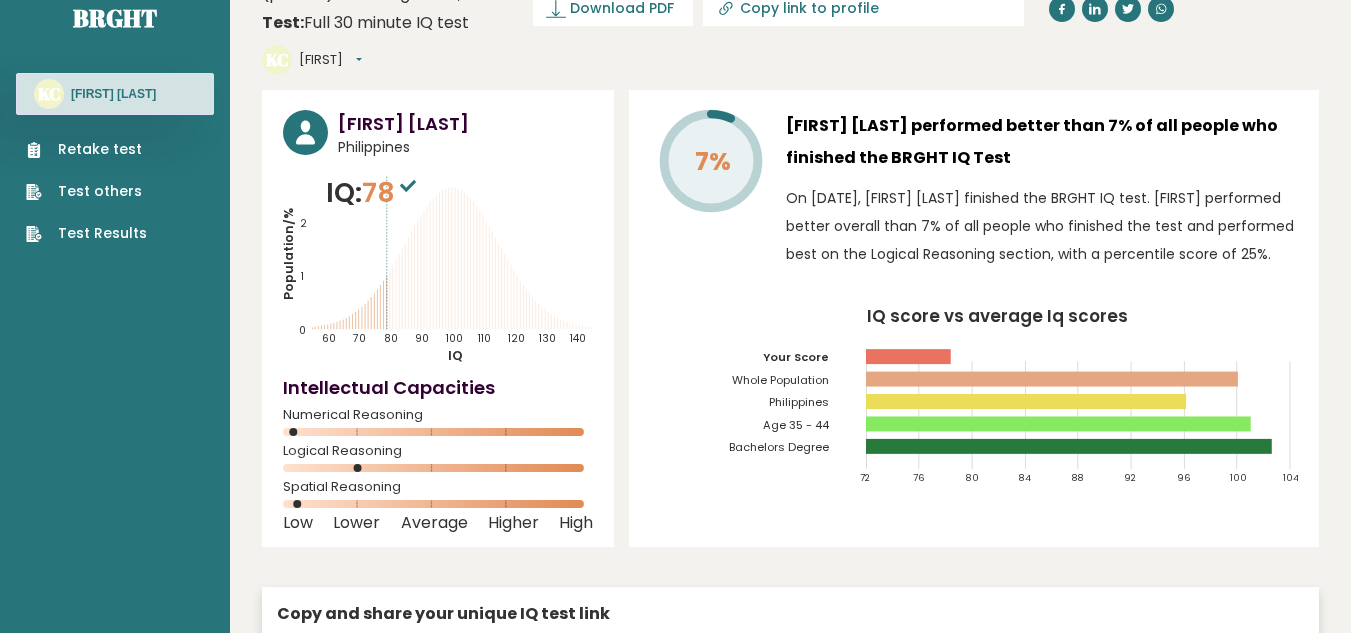 scroll, scrollTop: 0, scrollLeft: 0, axis: both 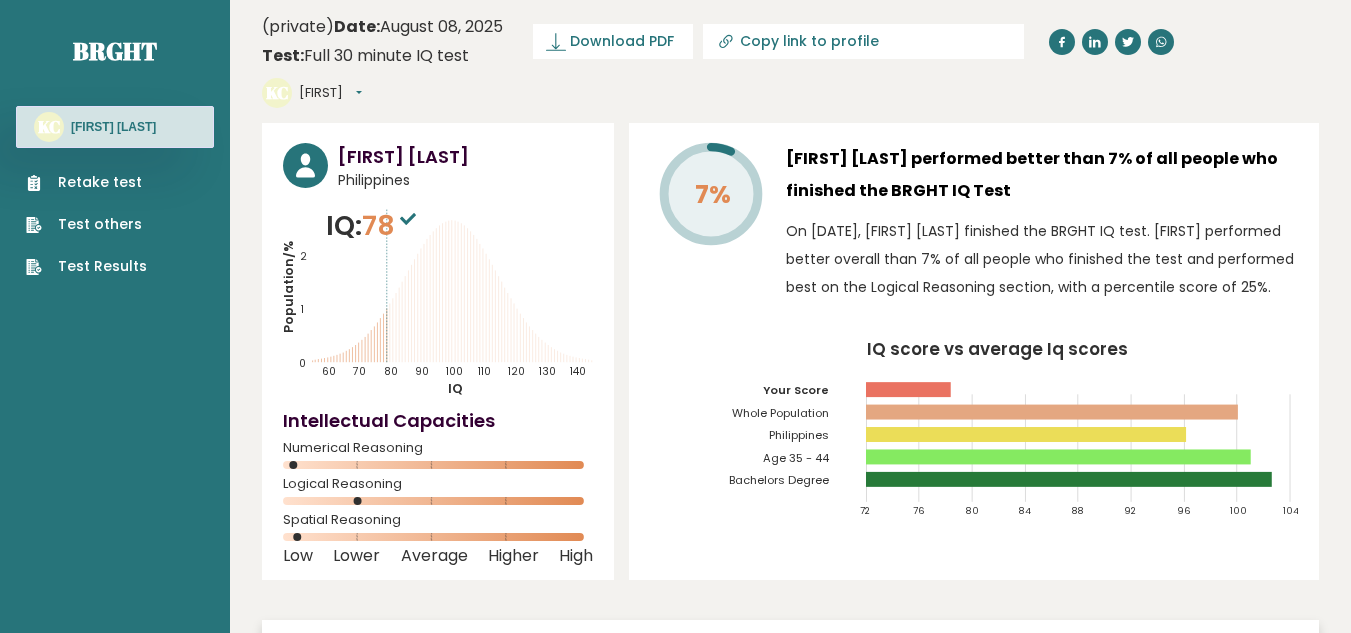 click on "[FIRST]" at bounding box center (330, 93) 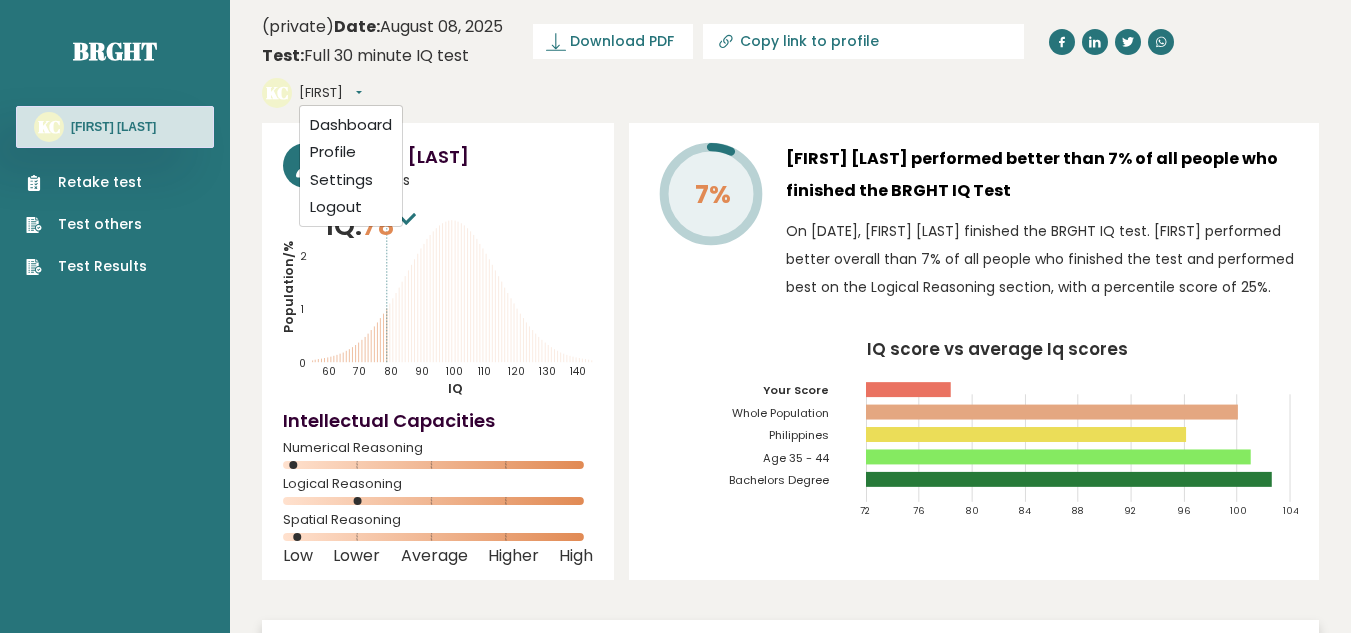 click on "Retake test" at bounding box center [86, 182] 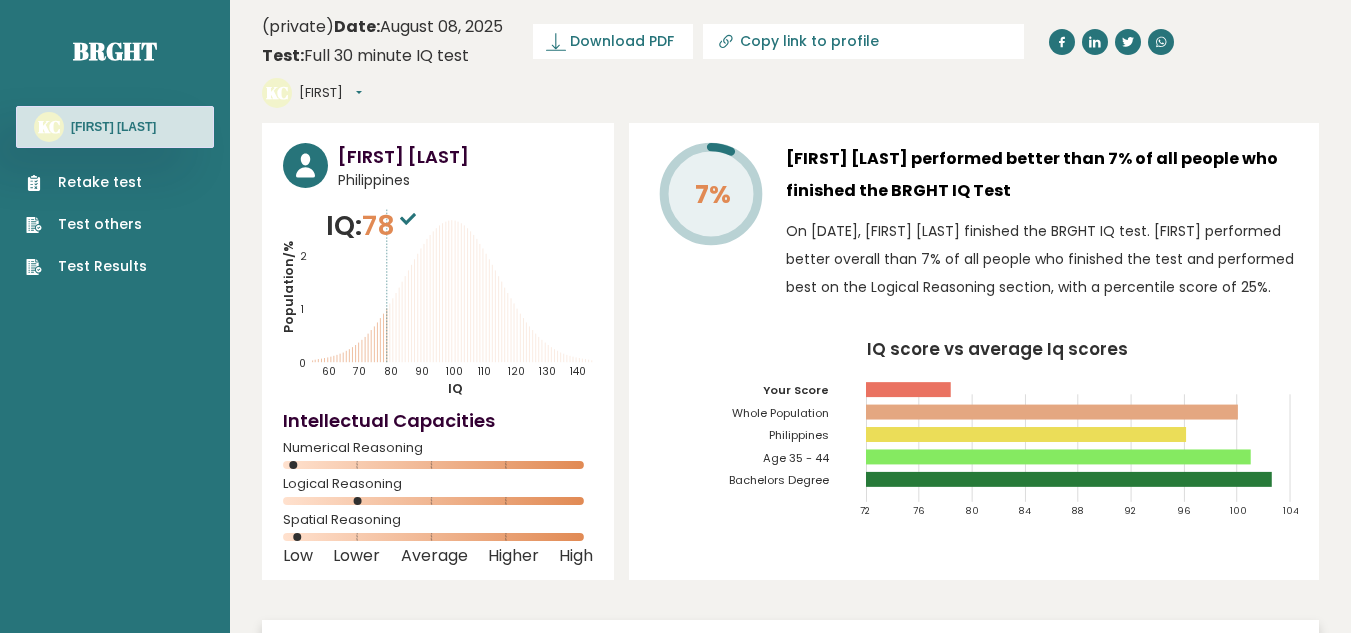 click on "Test Results" at bounding box center [86, 266] 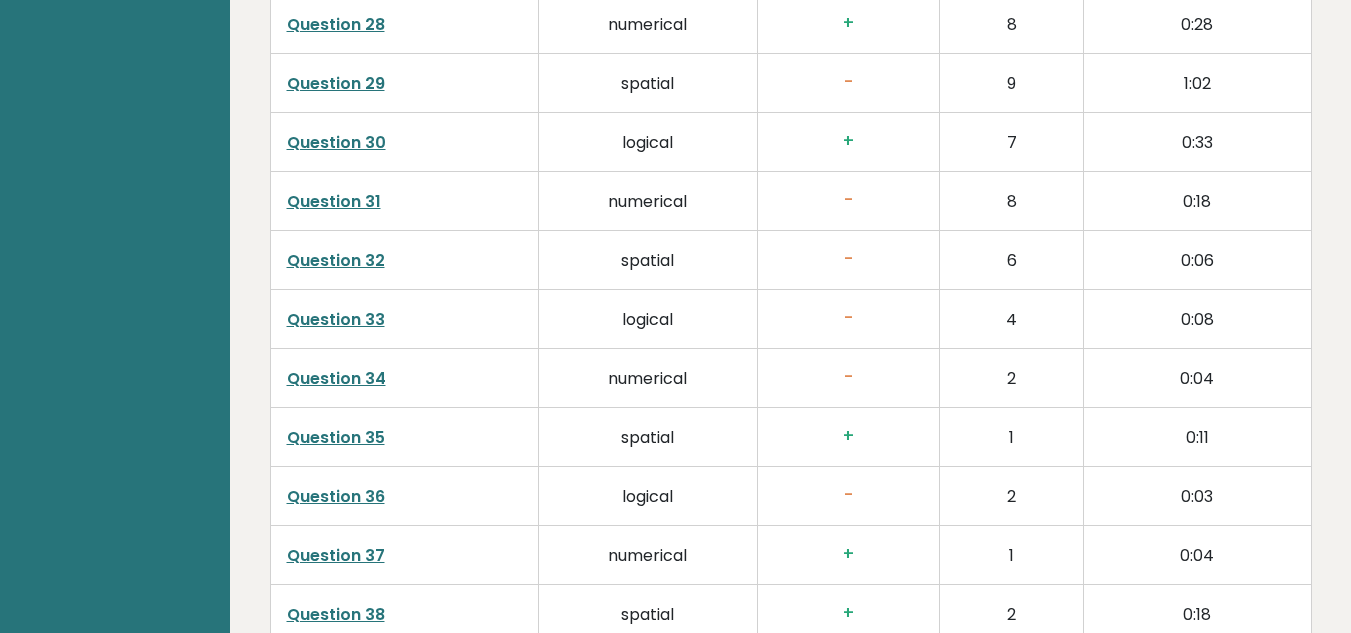 scroll, scrollTop: 5256, scrollLeft: 0, axis: vertical 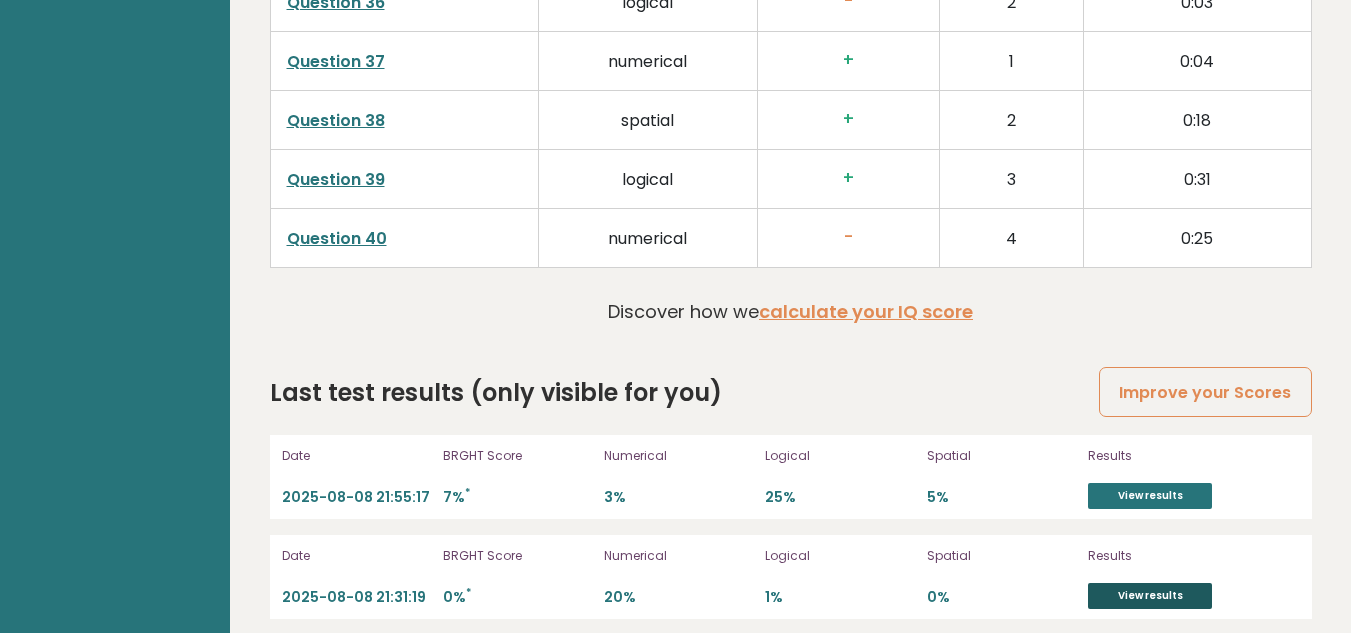 click on "View results" at bounding box center (1150, 596) 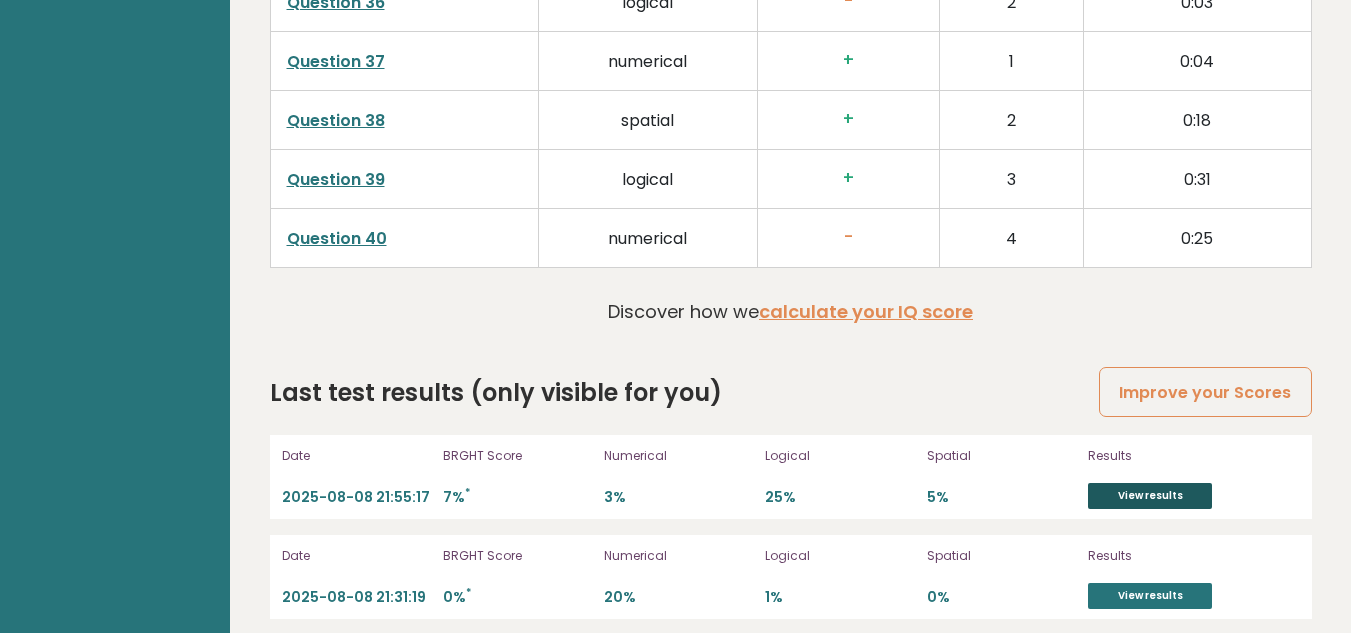 click on "View results" at bounding box center [1150, 496] 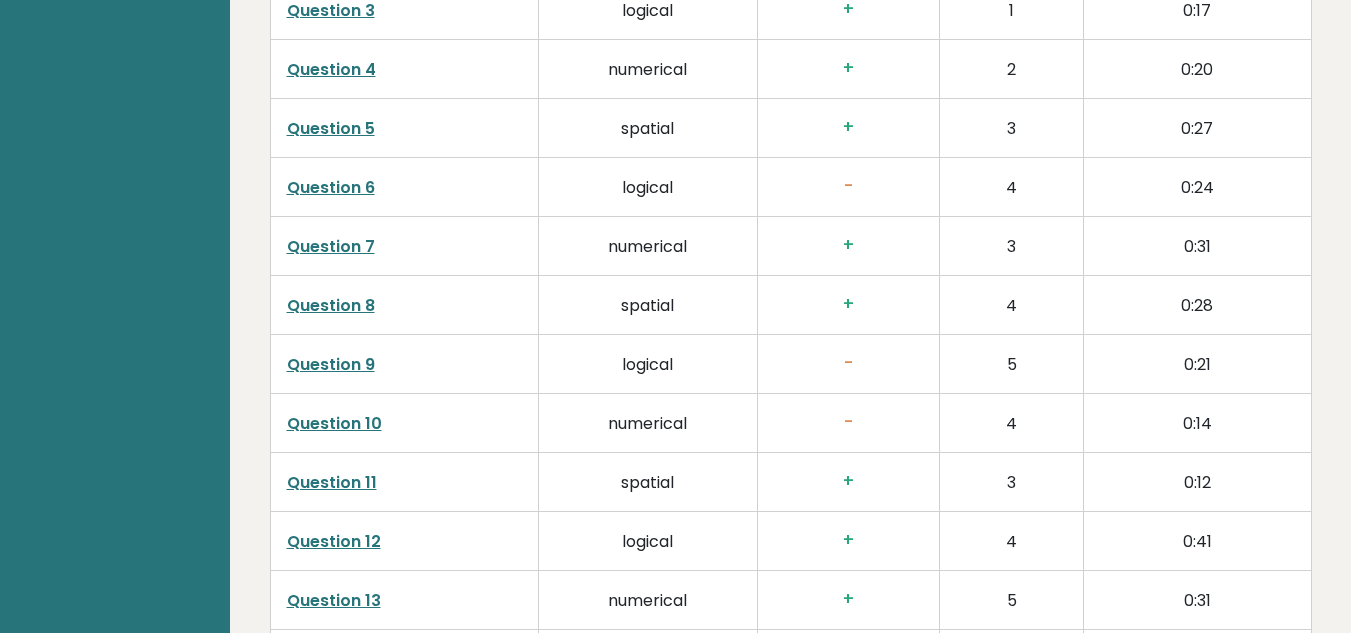scroll, scrollTop: 3256, scrollLeft: 0, axis: vertical 